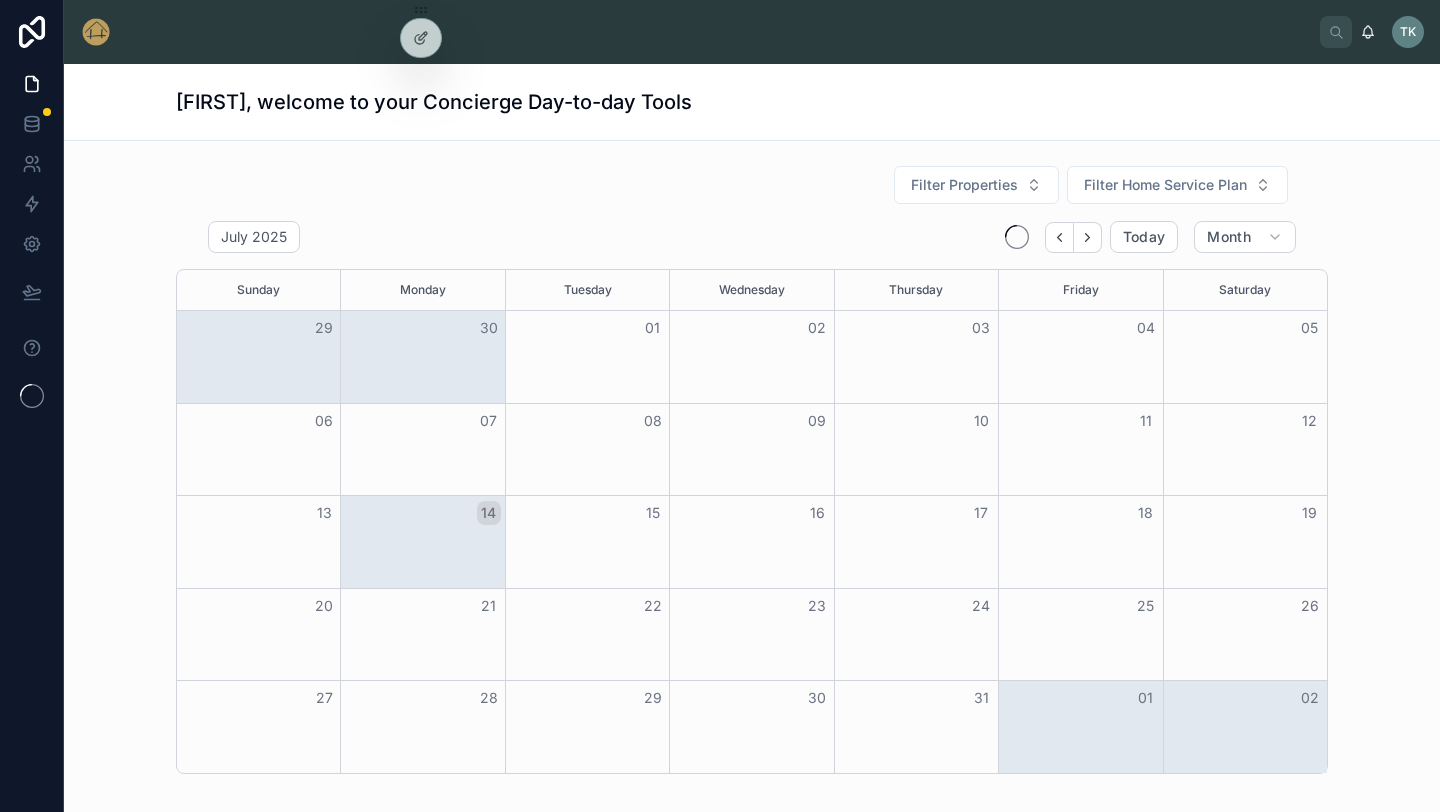 scroll, scrollTop: 0, scrollLeft: 0, axis: both 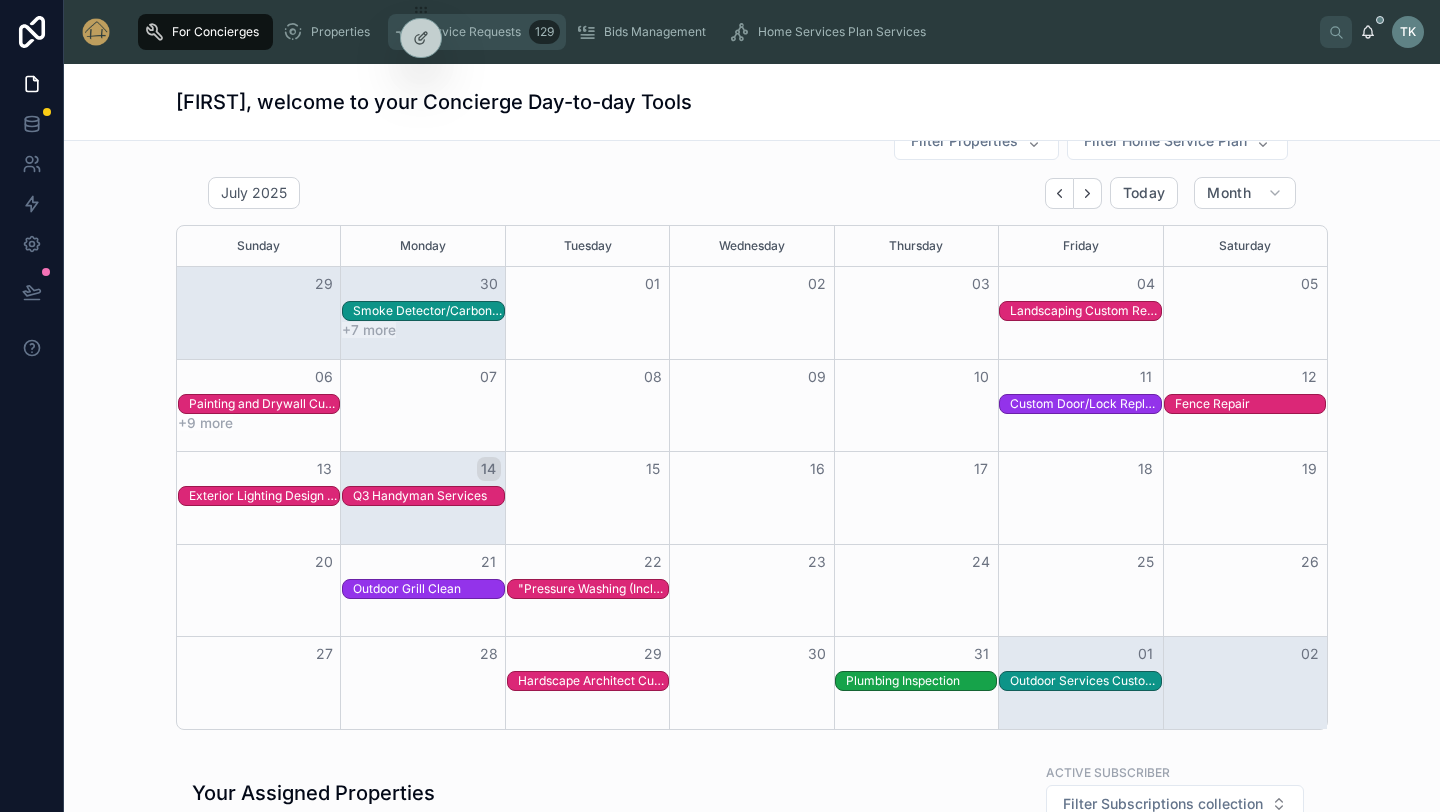 click on "Service Requests" at bounding box center (471, 32) 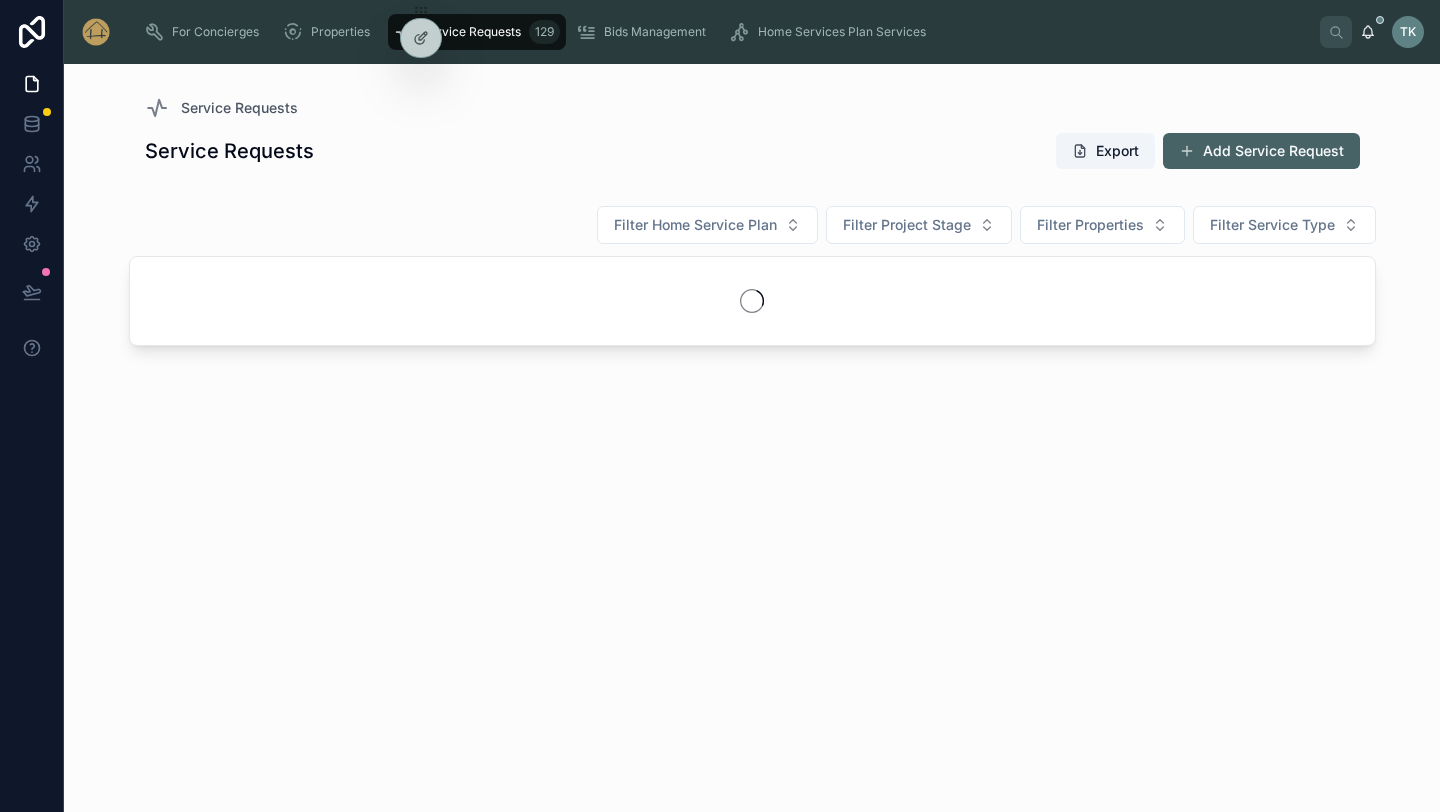 scroll, scrollTop: 0, scrollLeft: 0, axis: both 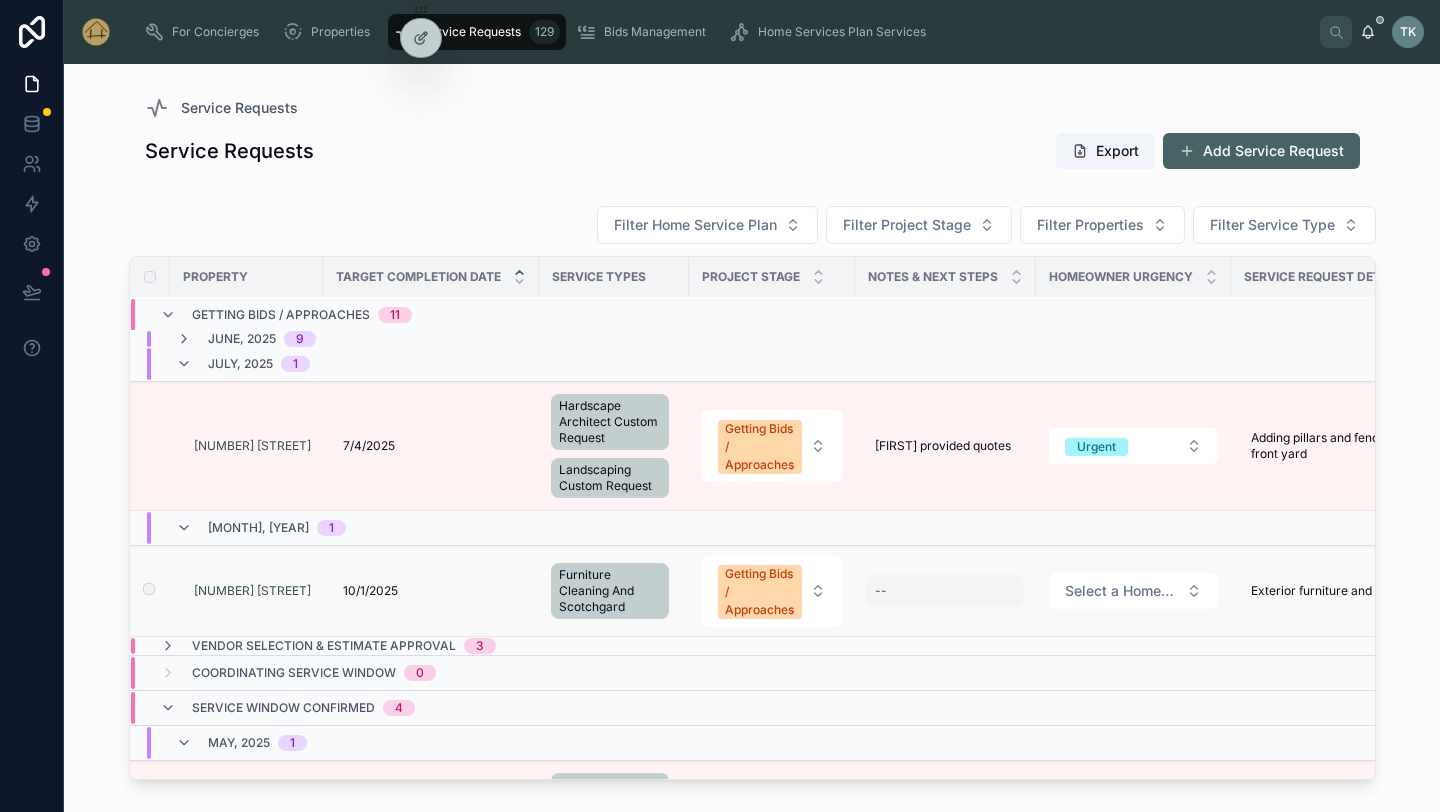click on "--" at bounding box center [945, 591] 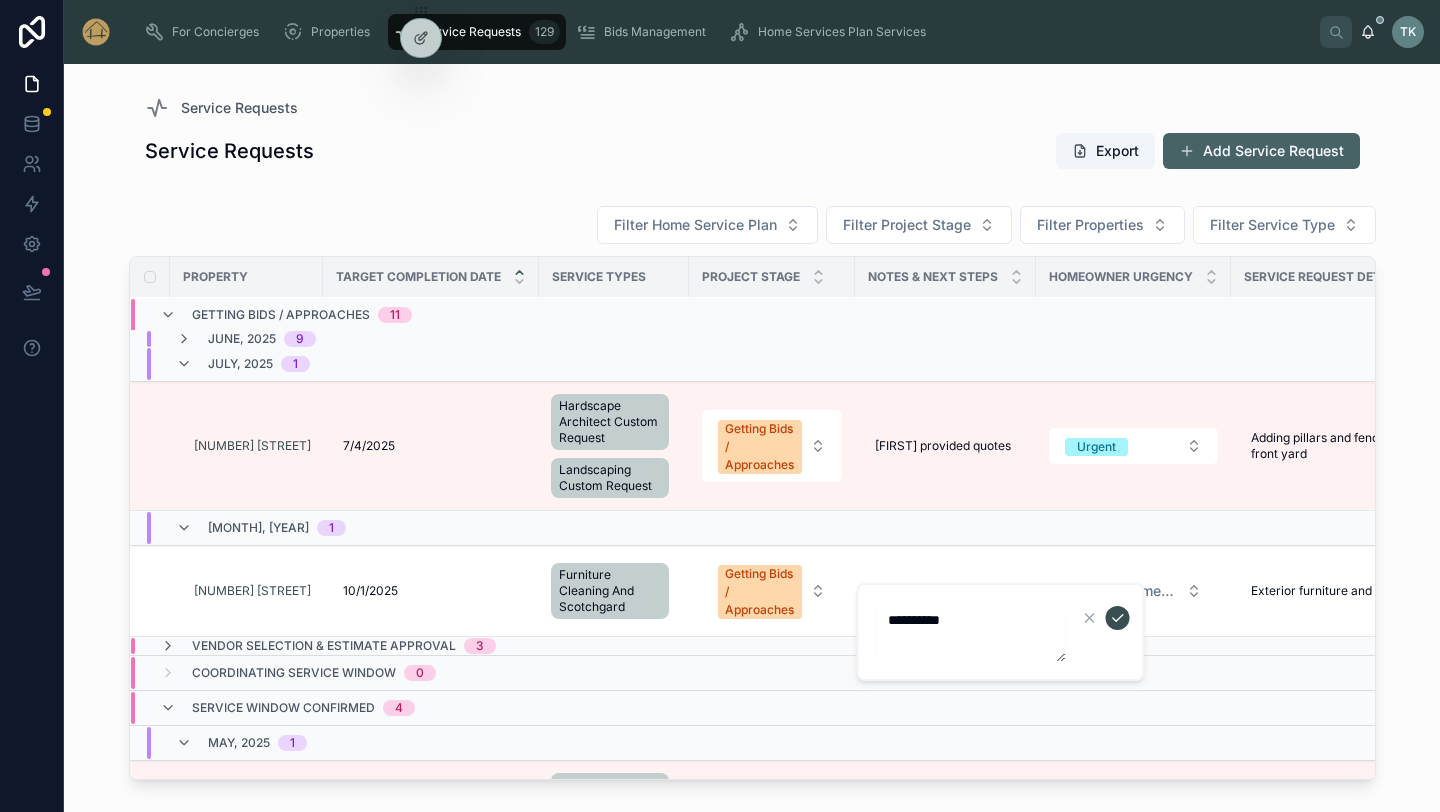 type on "*********" 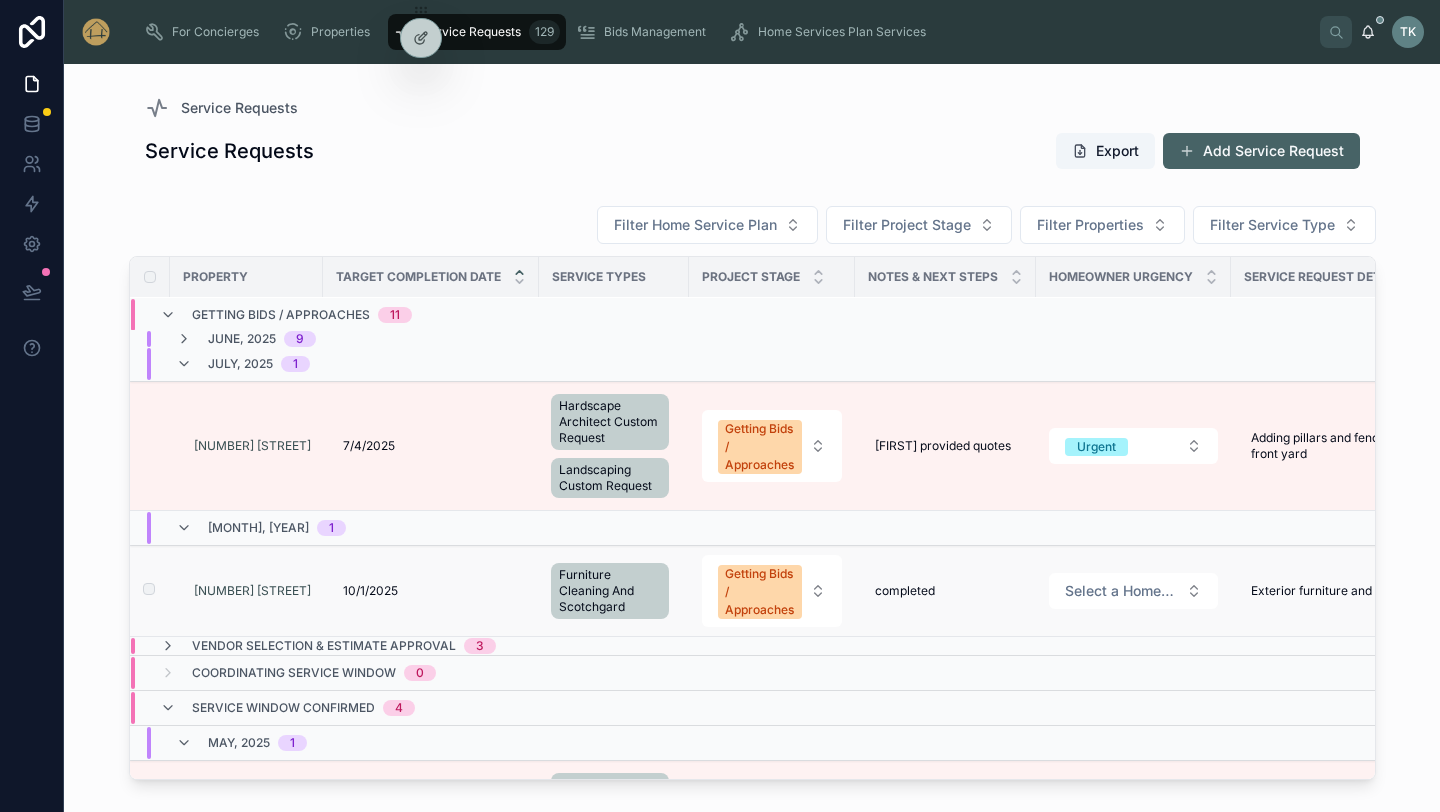 scroll, scrollTop: 154, scrollLeft: 0, axis: vertical 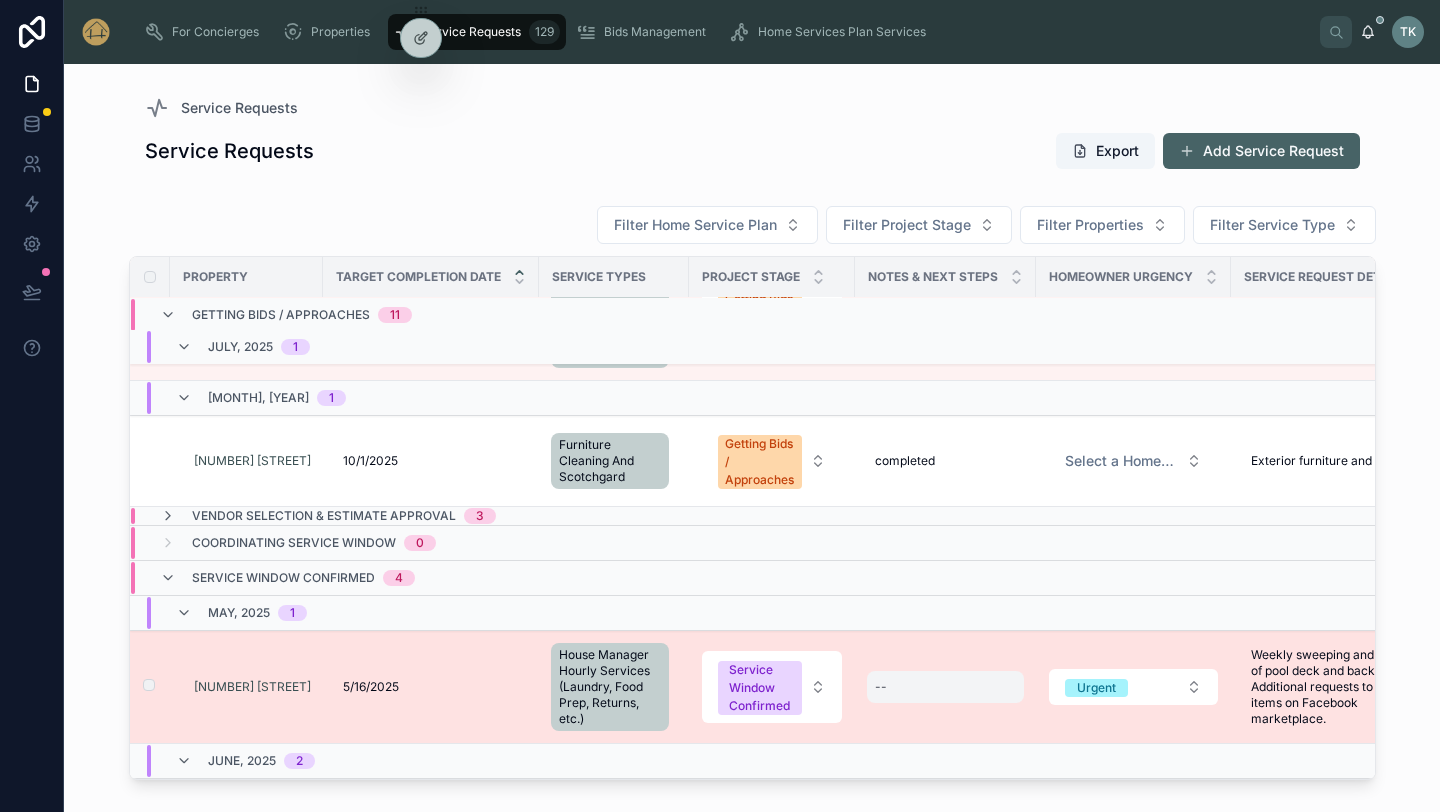 click on "--" at bounding box center (945, 687) 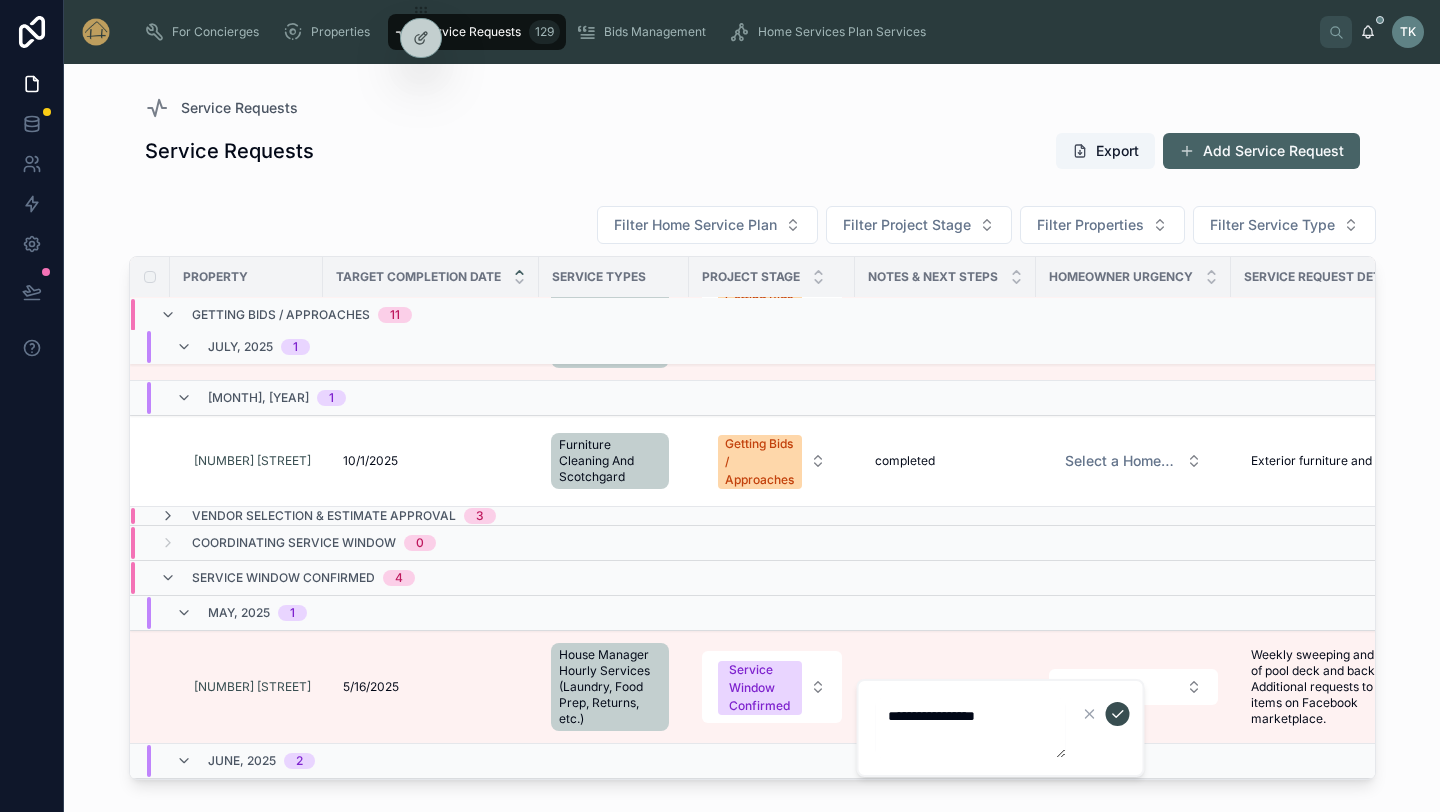 type on "**********" 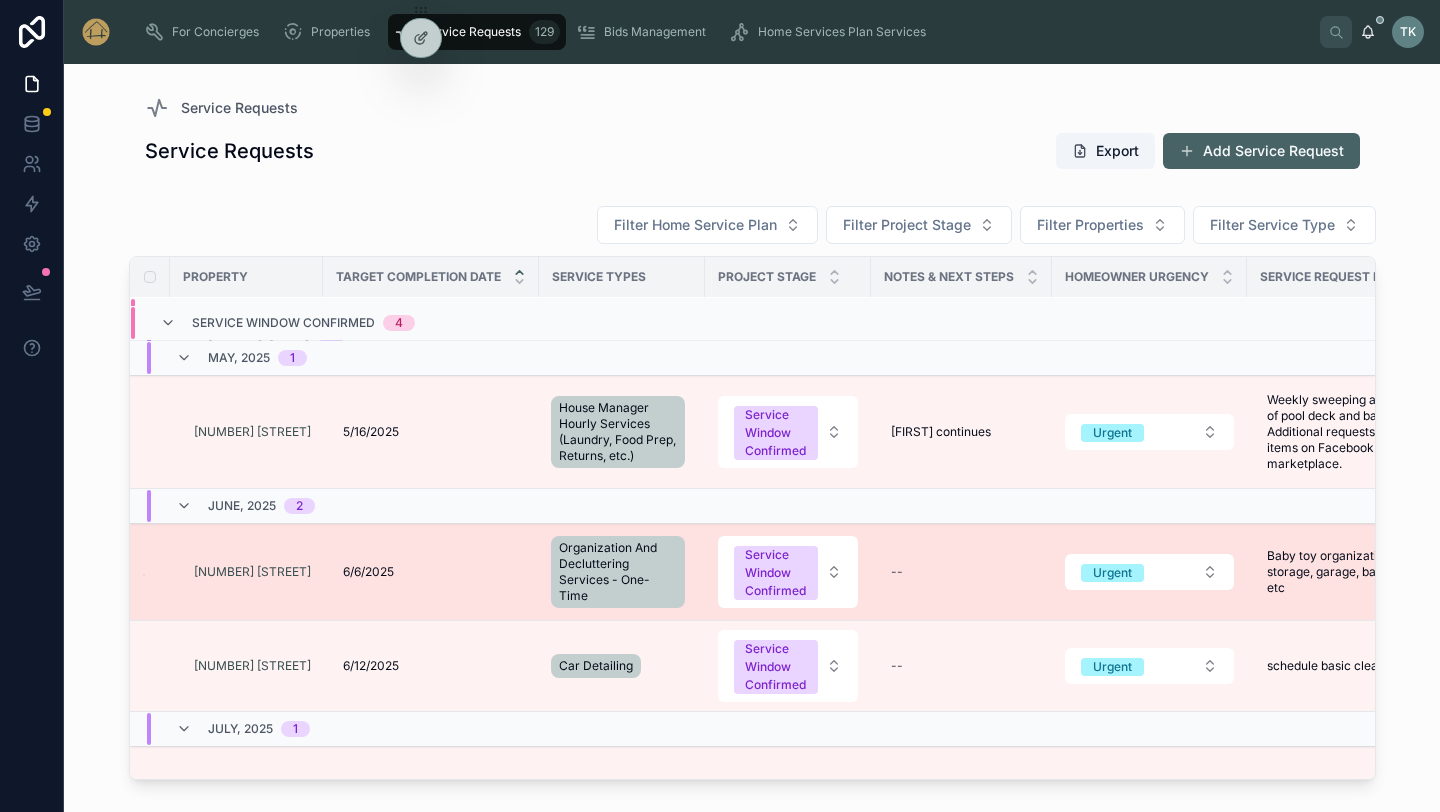scroll, scrollTop: 398, scrollLeft: 0, axis: vertical 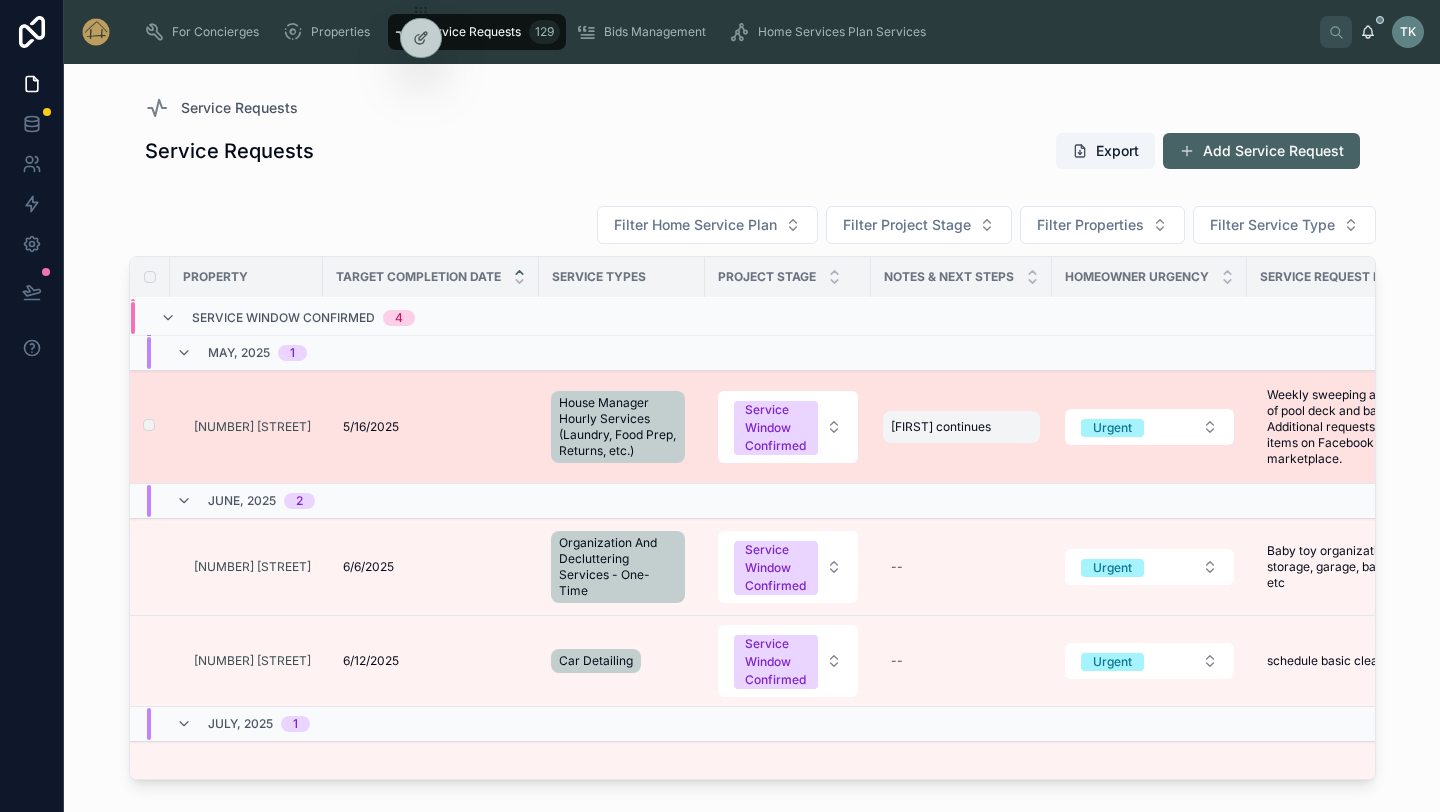 click on "[FIRST] continues" at bounding box center (941, 427) 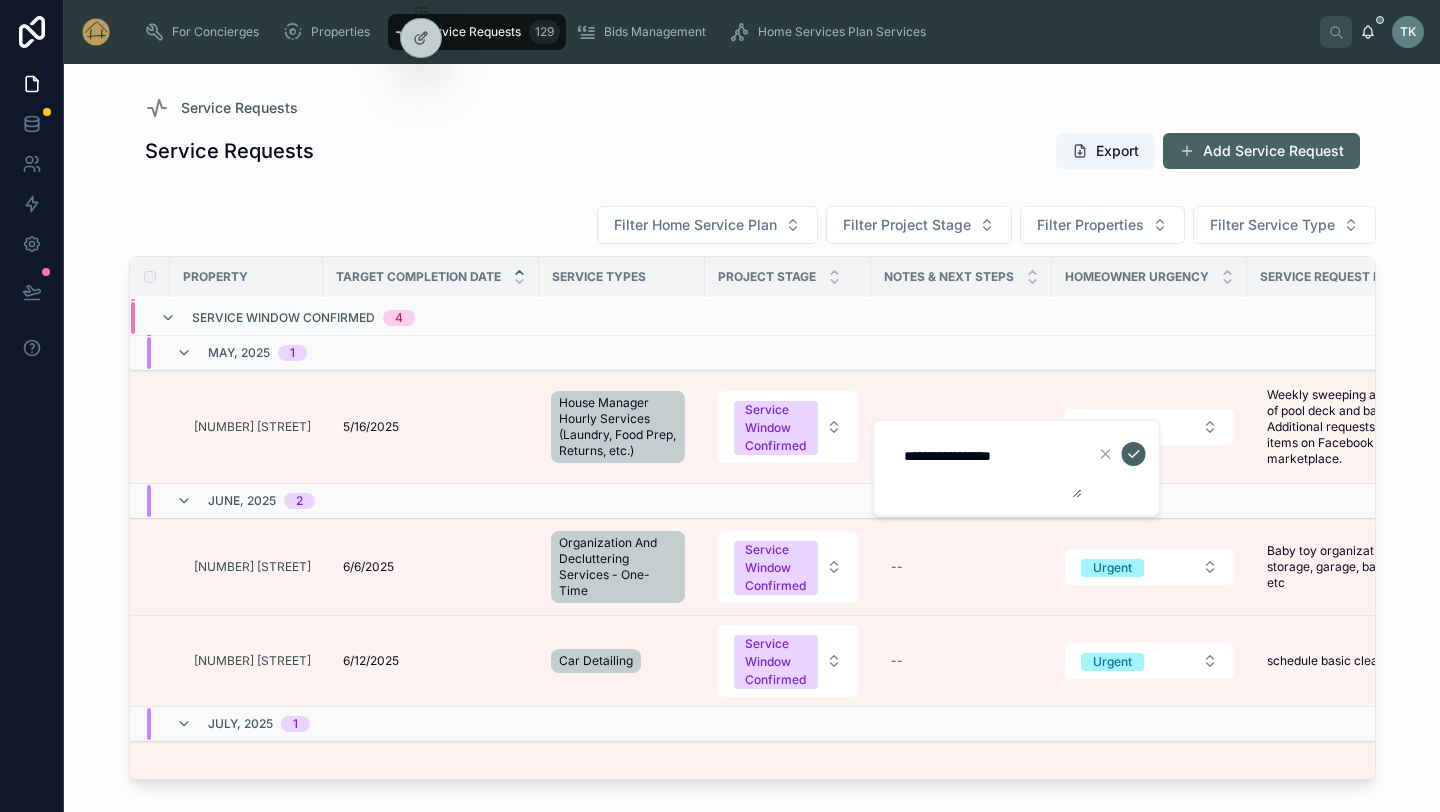 click on "**********" at bounding box center (987, 468) 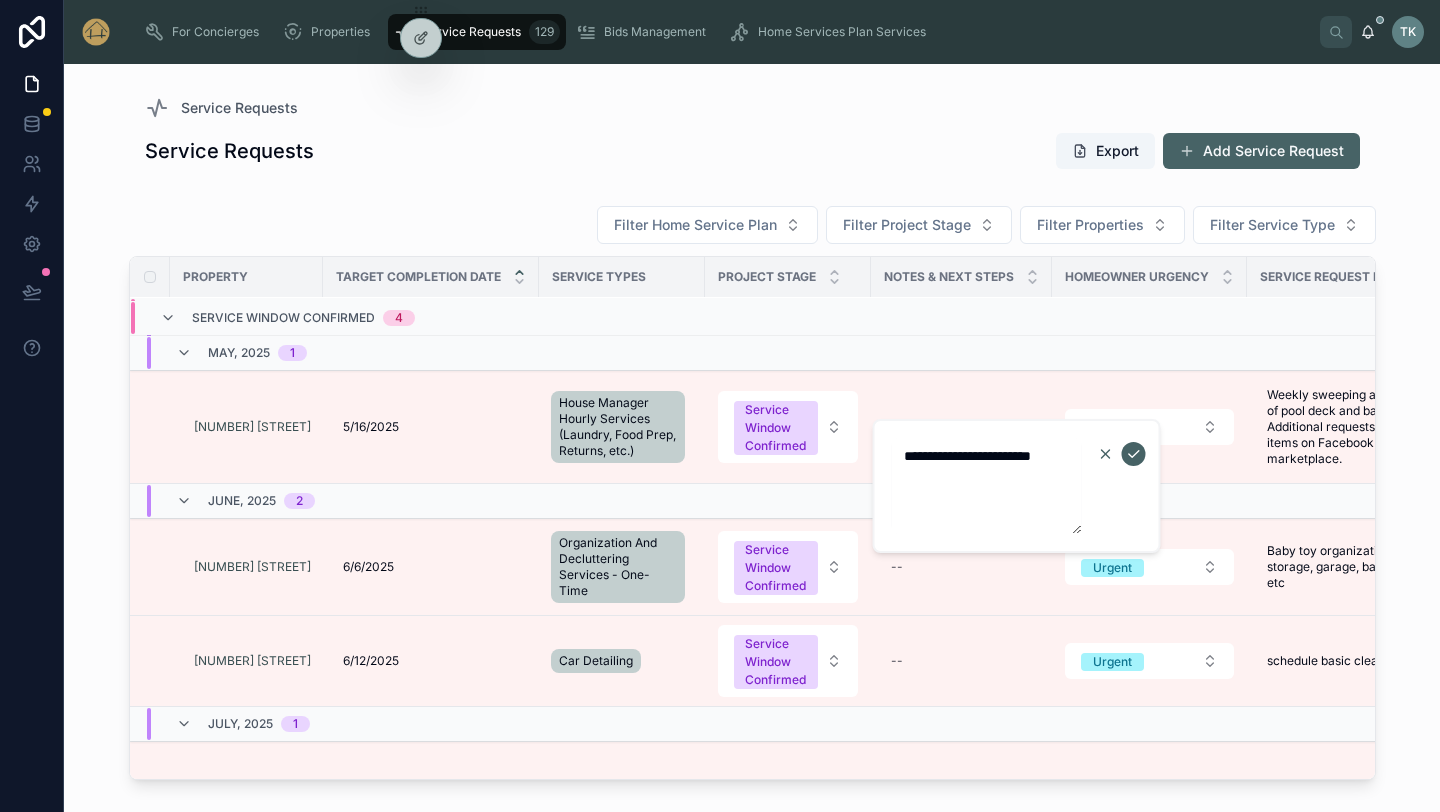click 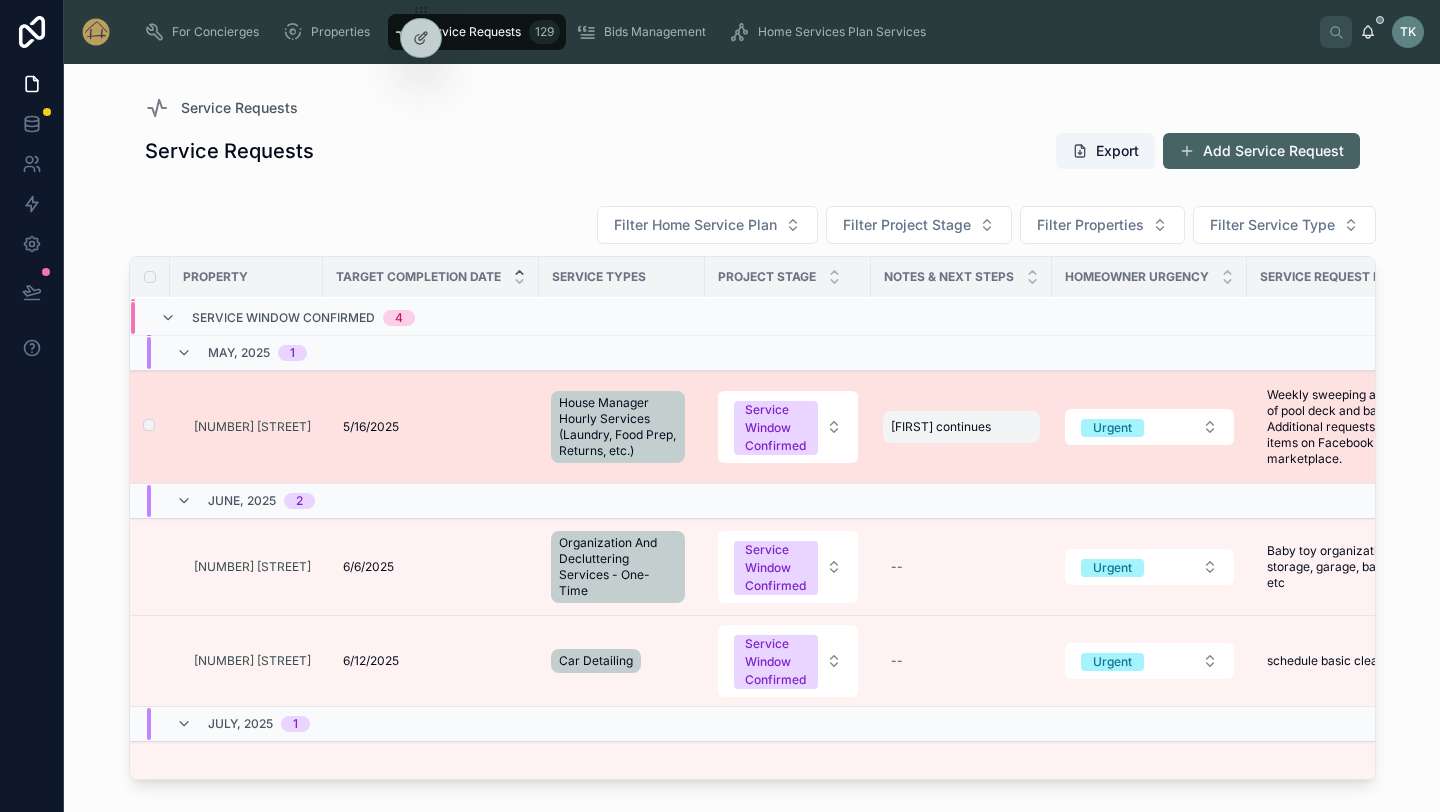 click on "[FIRST] continues" at bounding box center (941, 427) 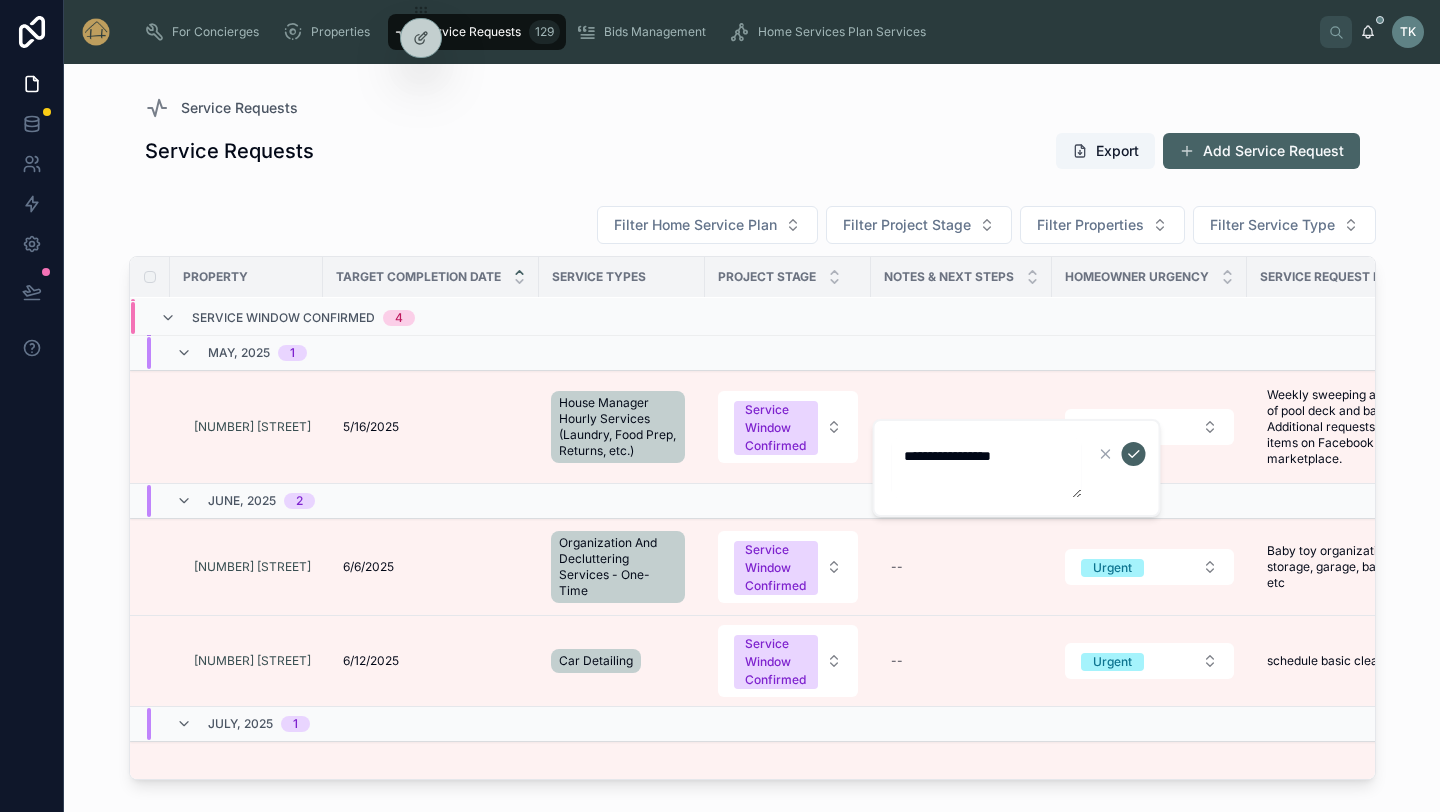click on "**********" at bounding box center [987, 468] 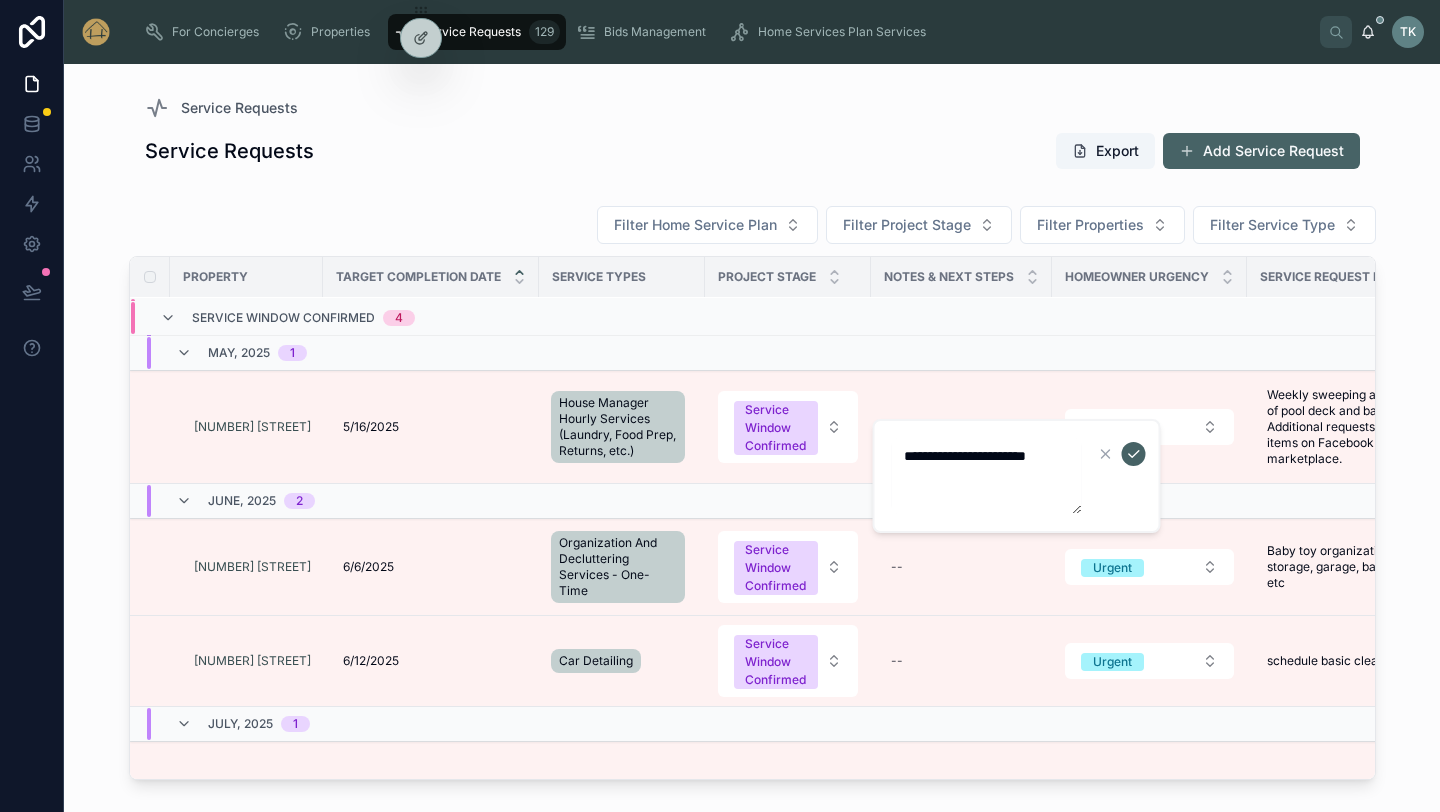 type on "**********" 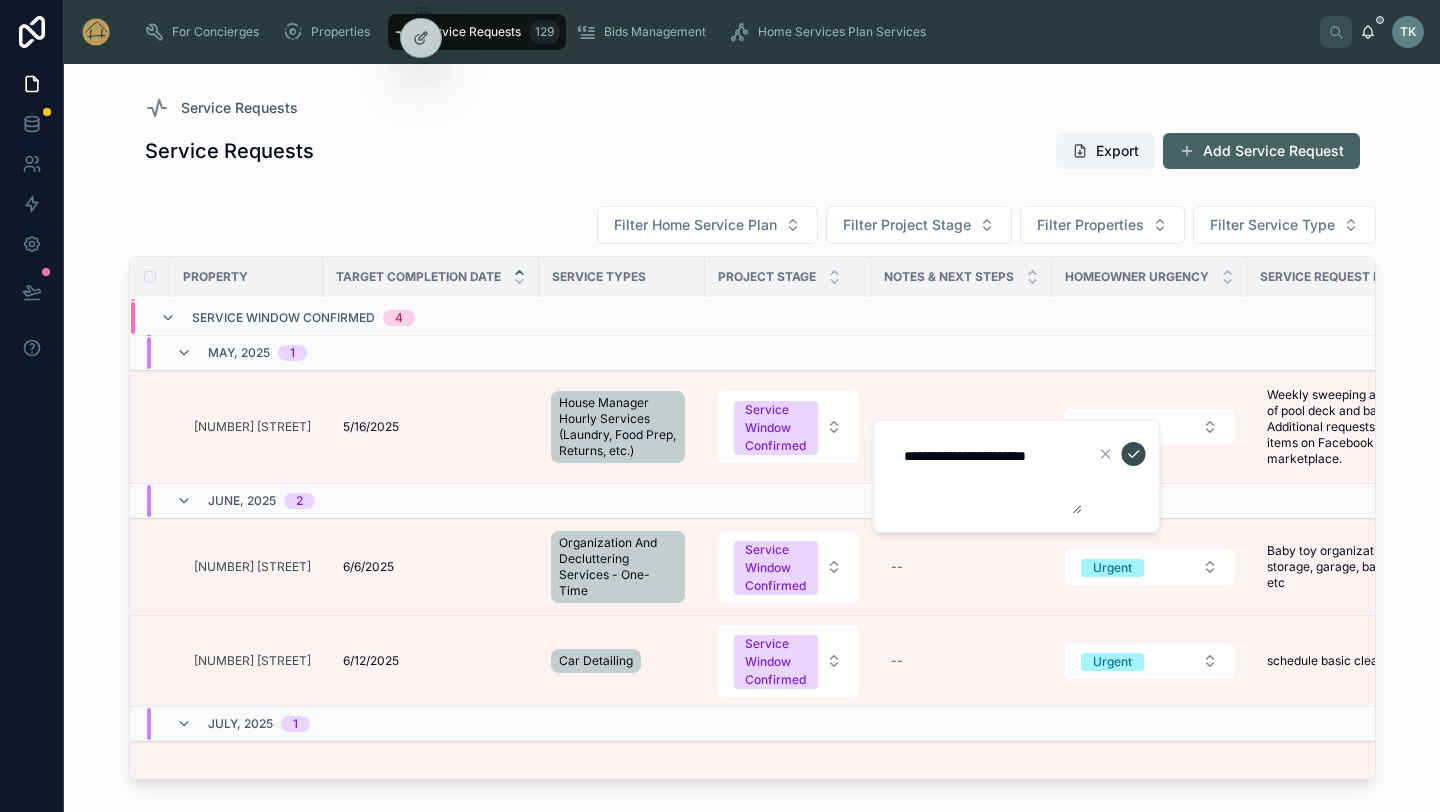 click 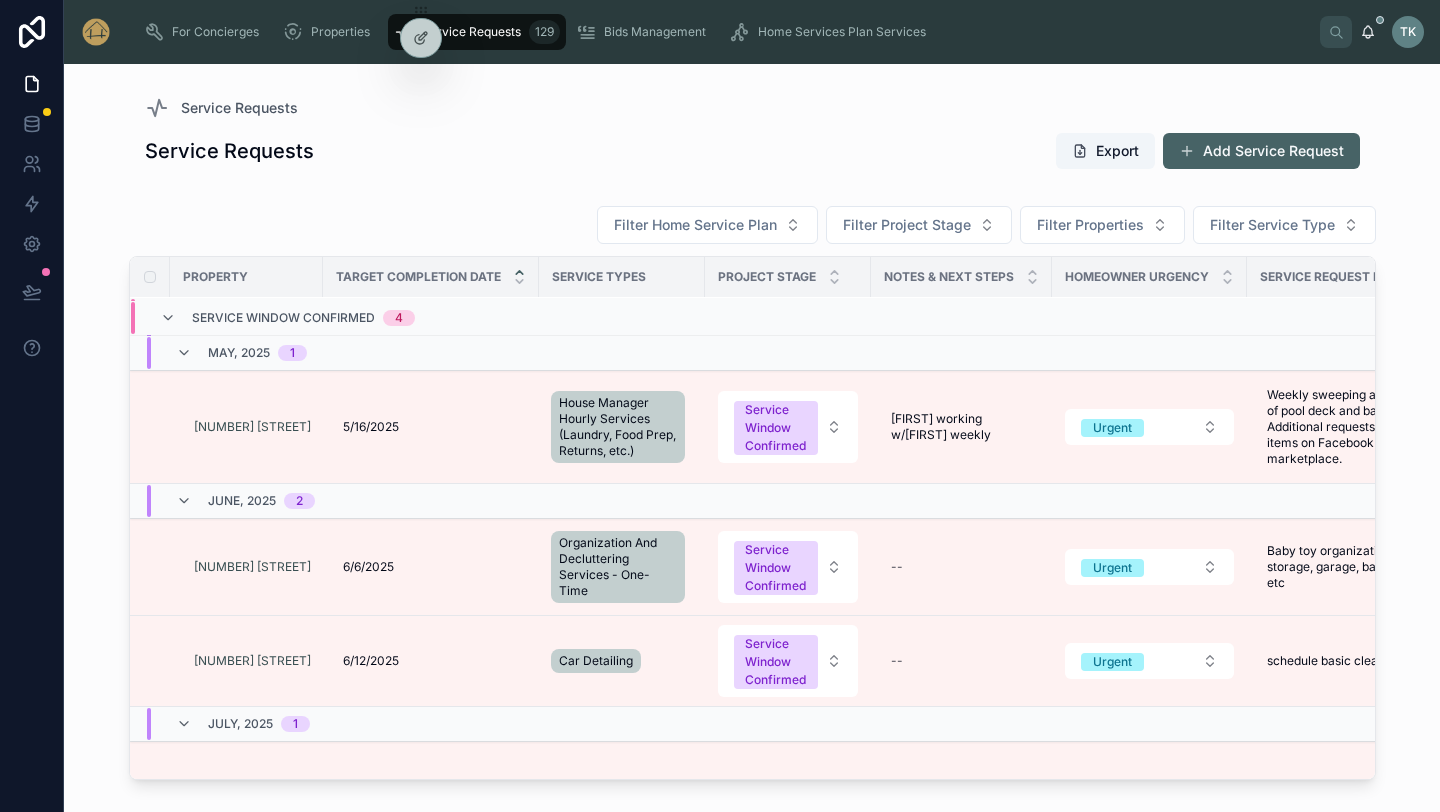 scroll, scrollTop: 375, scrollLeft: 0, axis: vertical 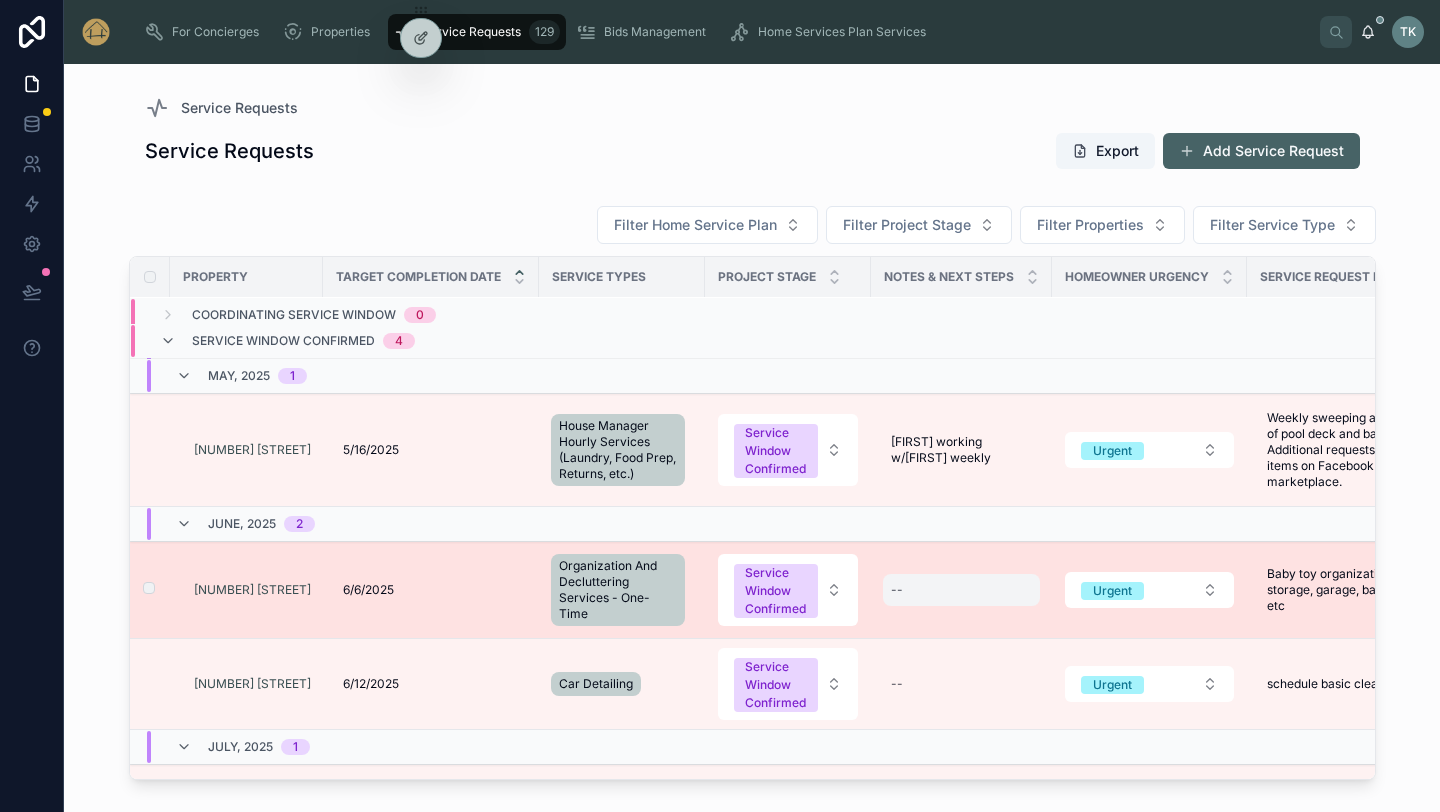 click on "--" at bounding box center [961, 590] 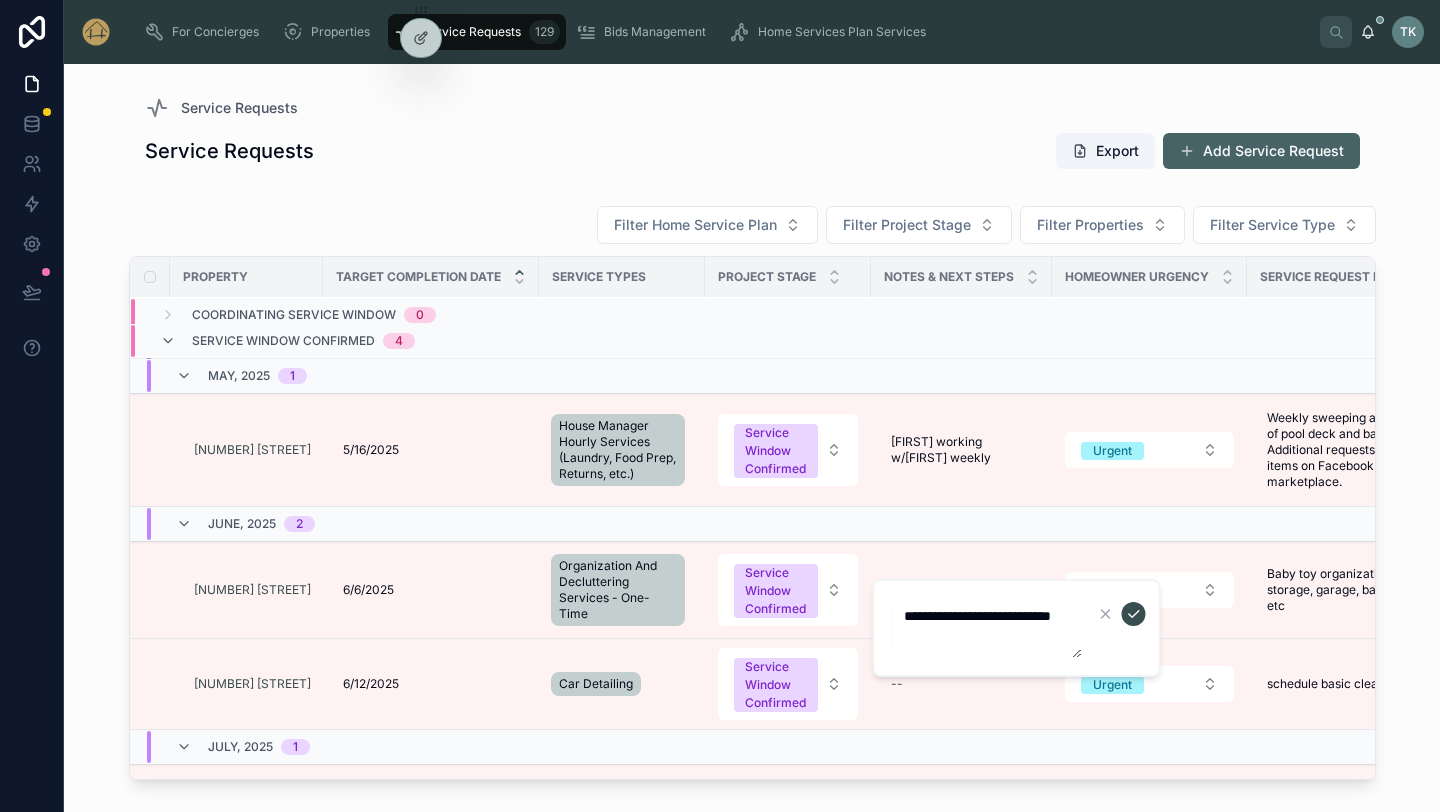 type on "**********" 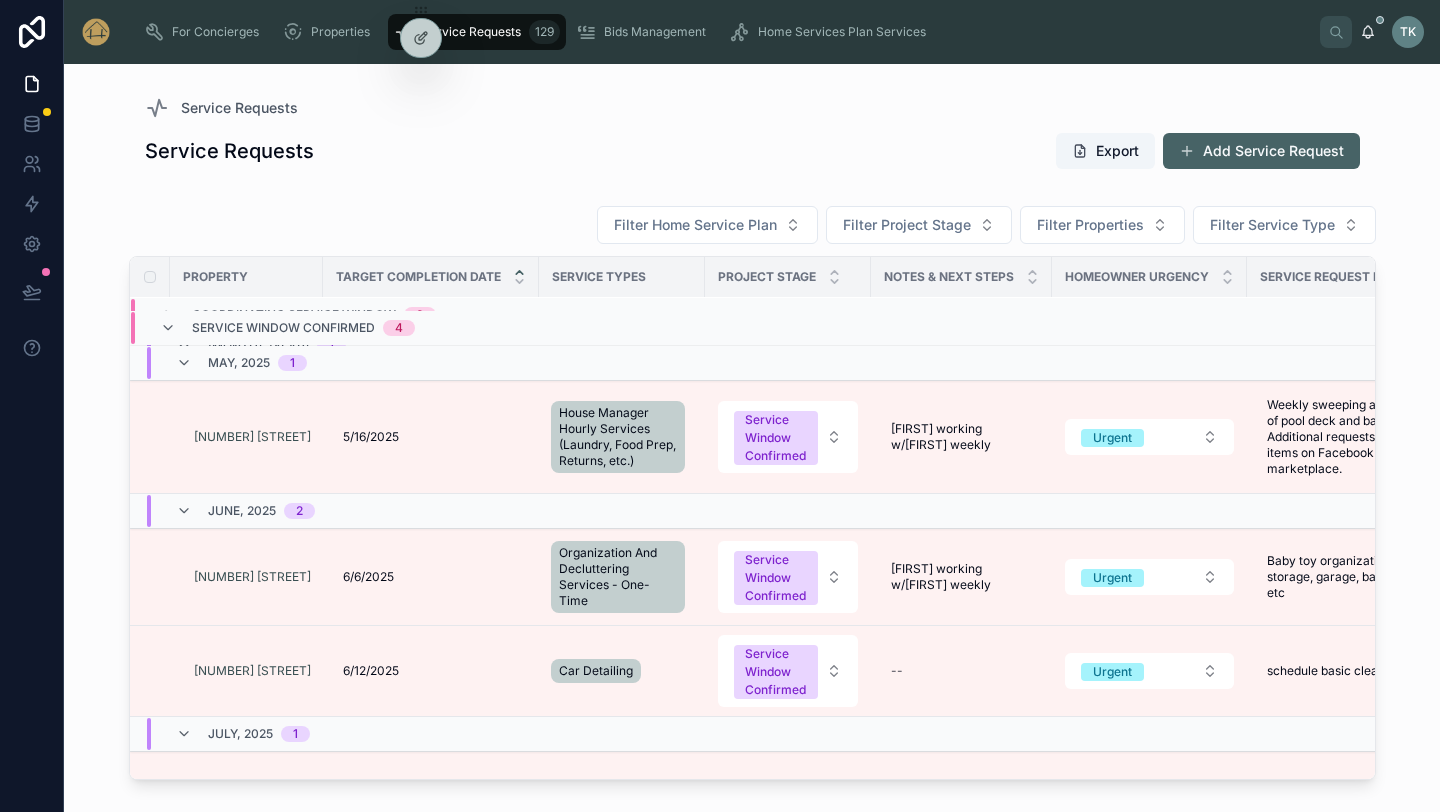 scroll, scrollTop: 389, scrollLeft: 0, axis: vertical 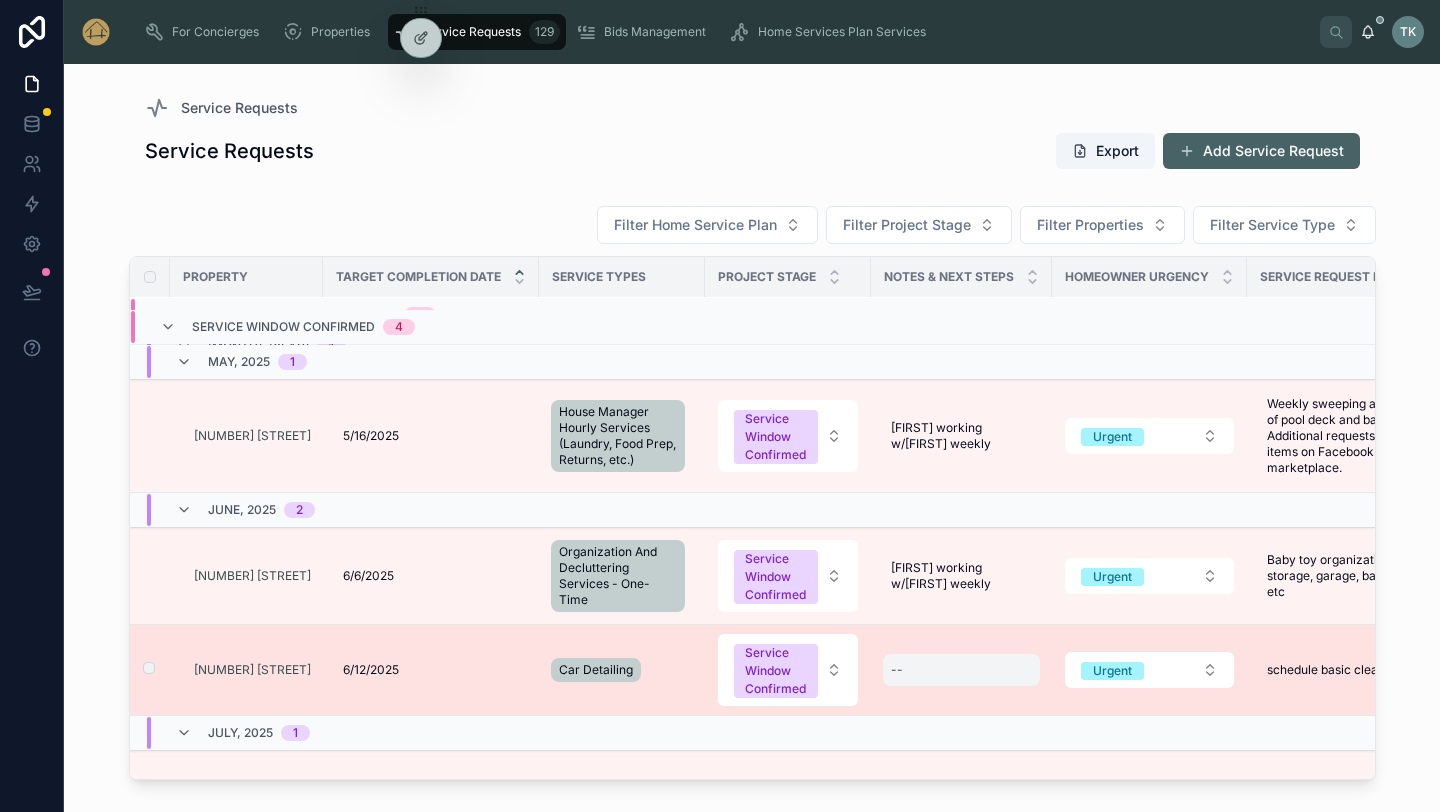 click on "--" at bounding box center (961, 670) 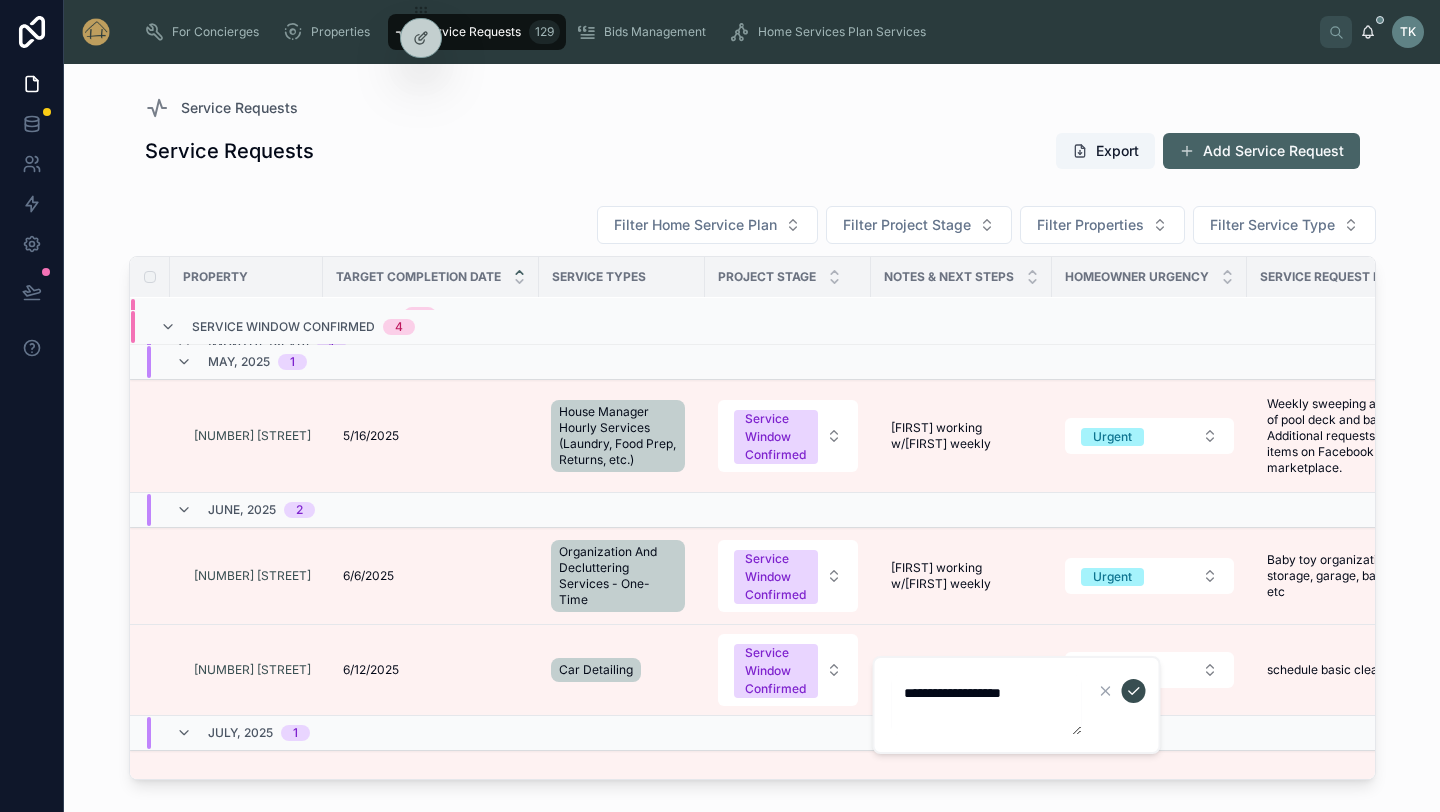 type on "**********" 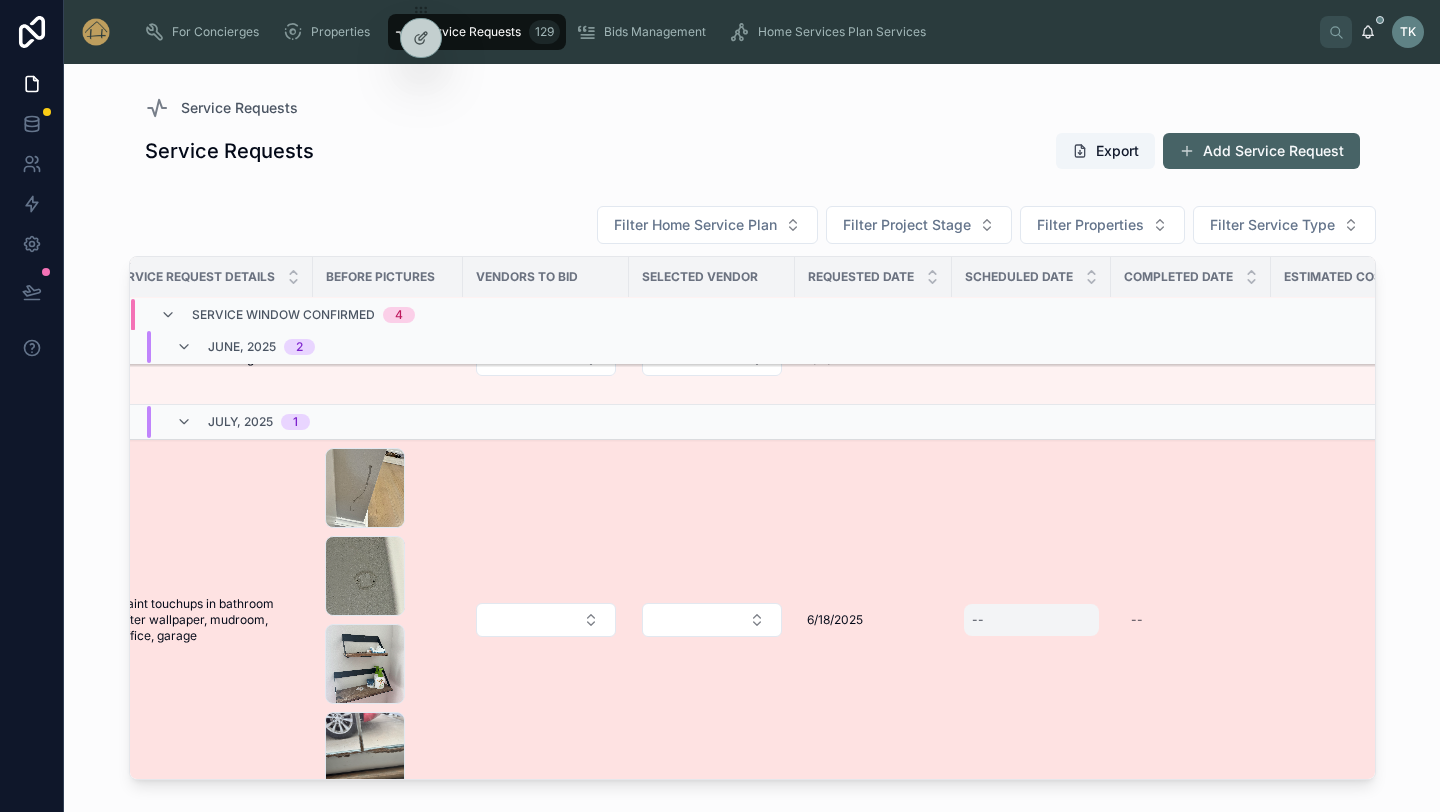 scroll, scrollTop: 774, scrollLeft: 1151, axis: both 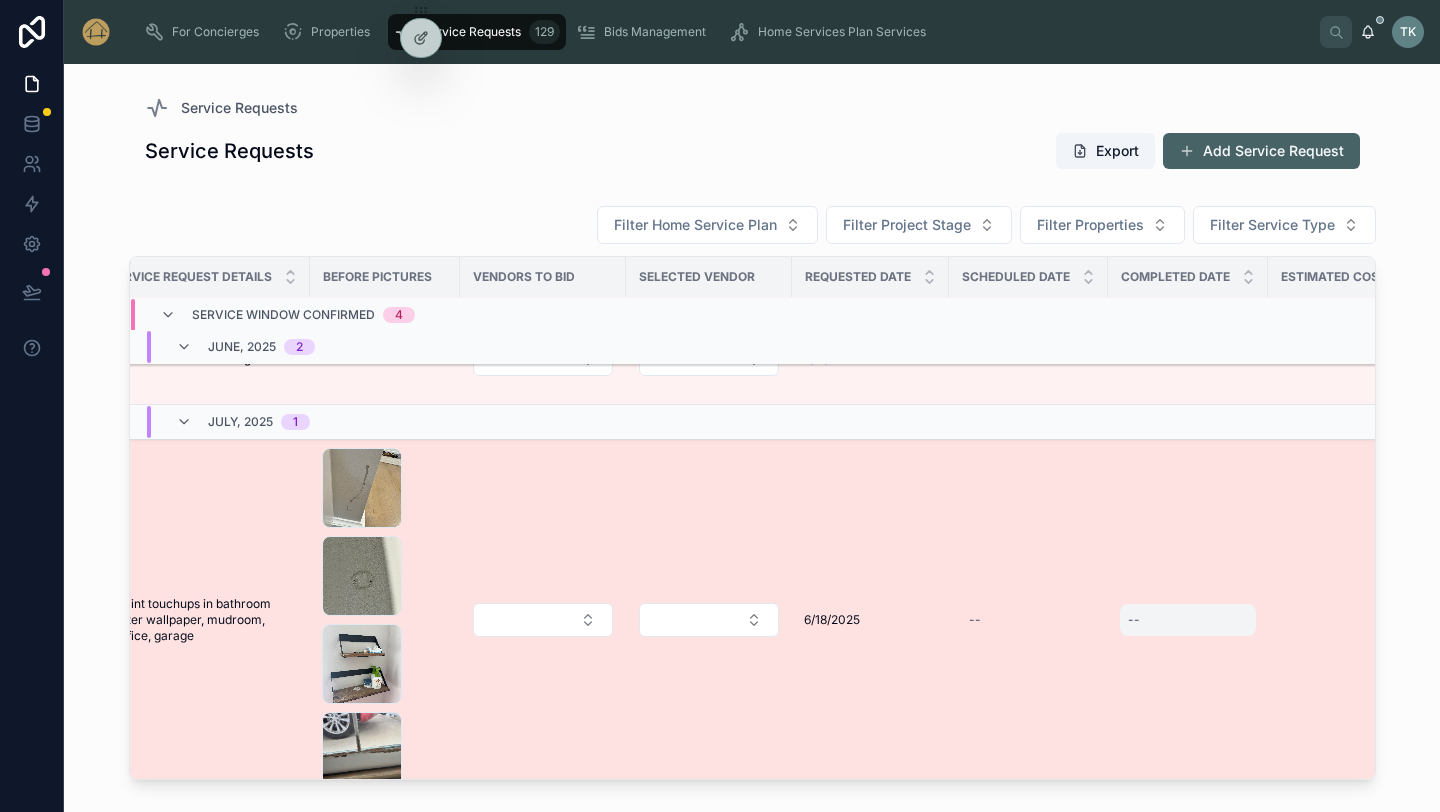 click on "--" at bounding box center (1188, 620) 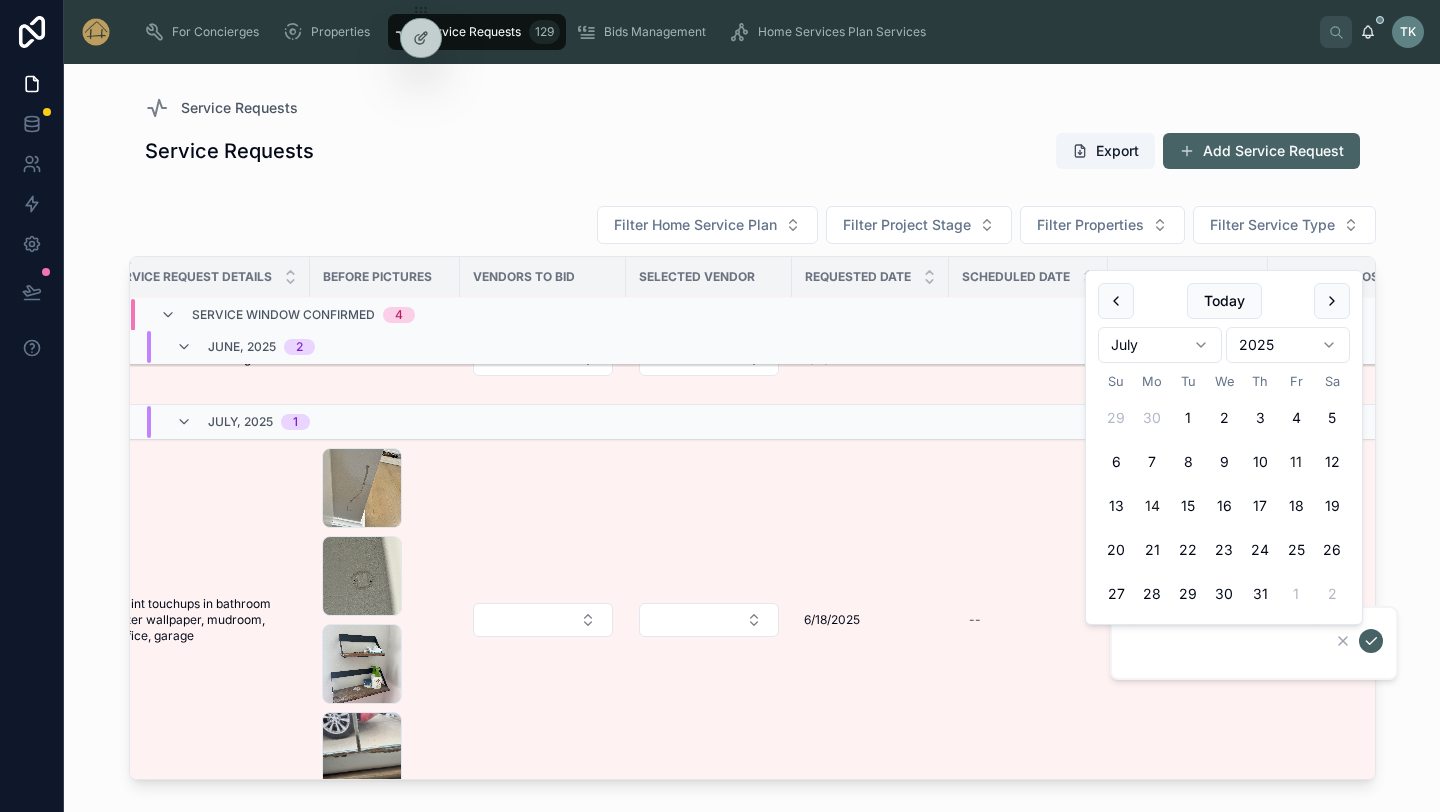click on "11" at bounding box center (1296, 462) 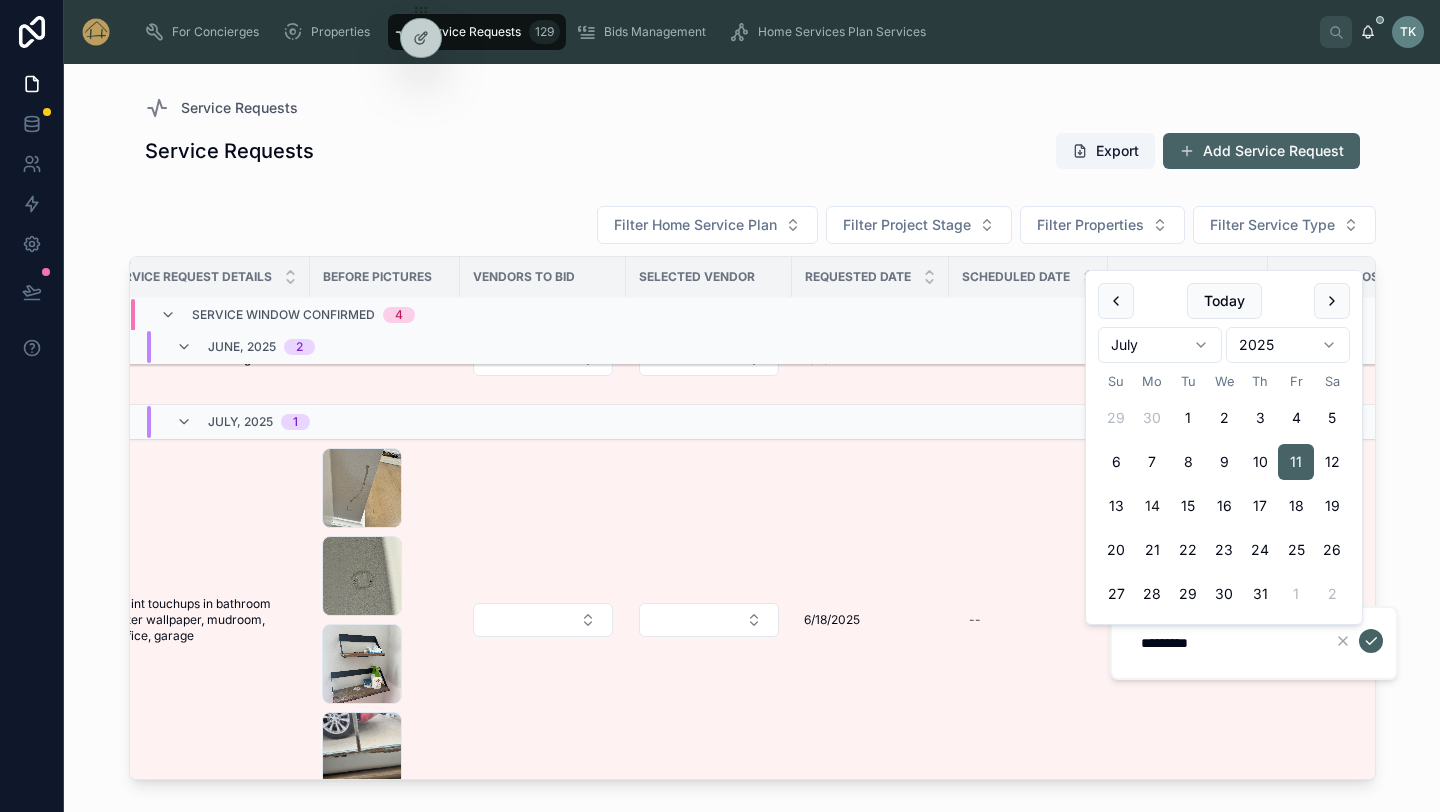 type on "*********" 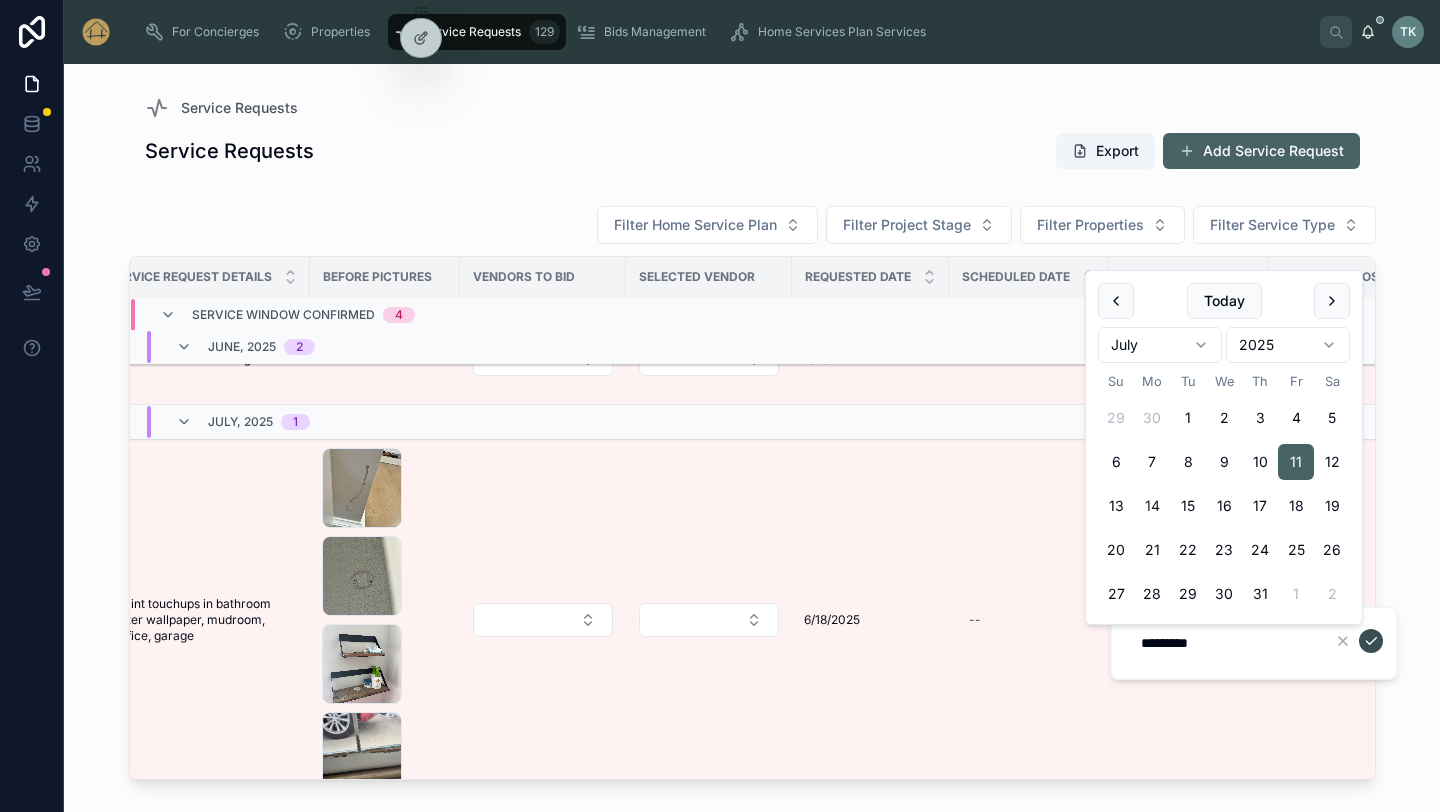 click 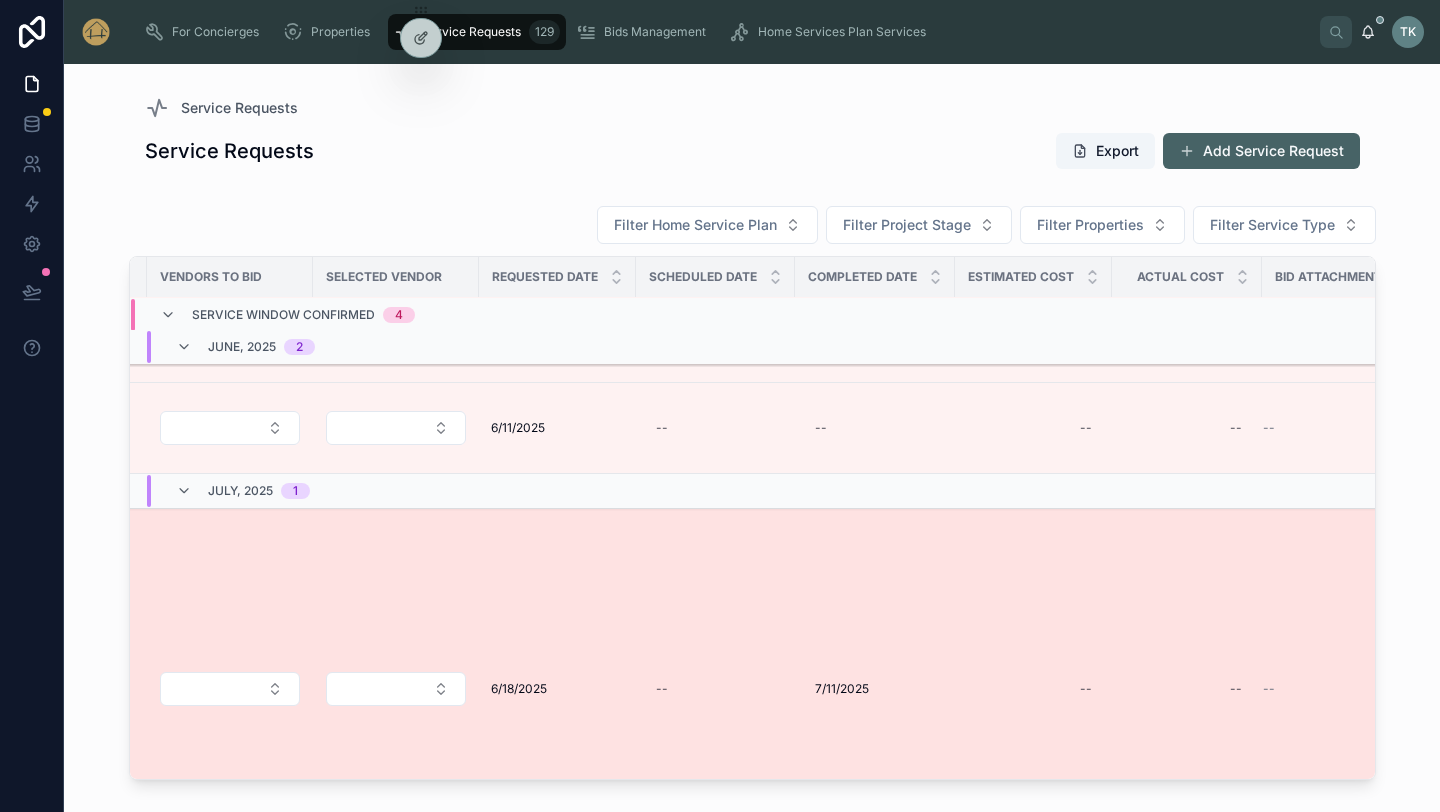 scroll, scrollTop: 677, scrollLeft: 1502, axis: both 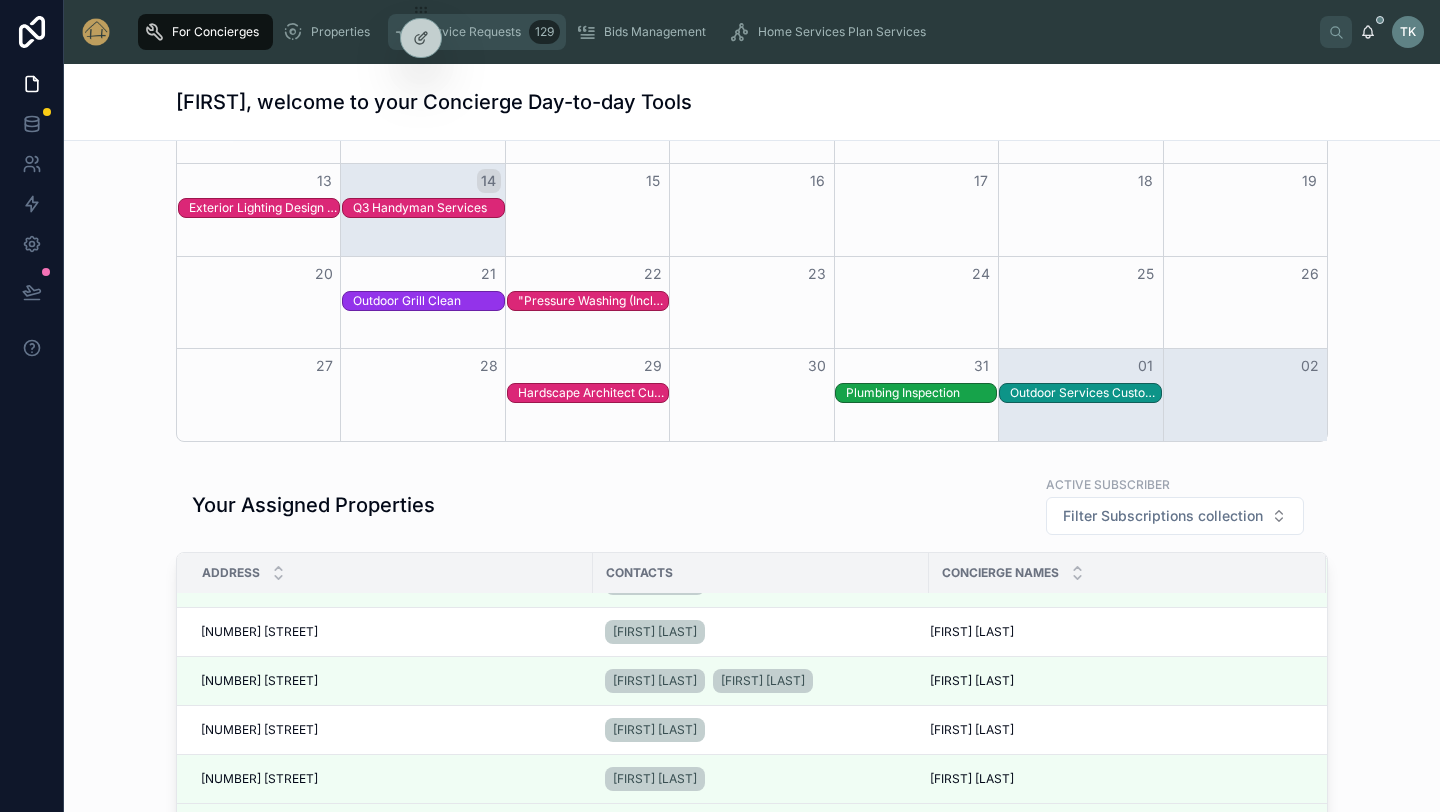 click on "Service Requests" at bounding box center [471, 32] 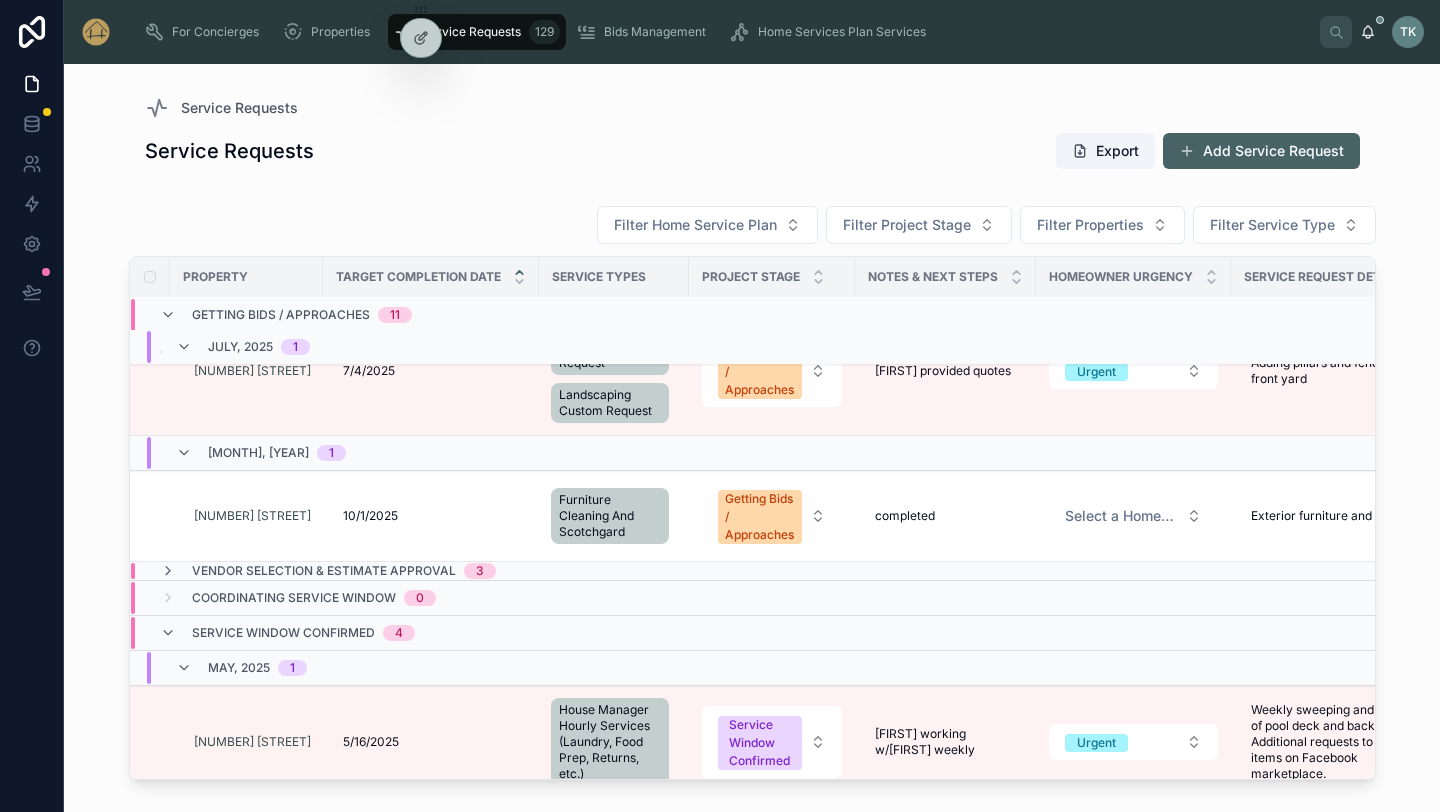 scroll, scrollTop: 105, scrollLeft: 0, axis: vertical 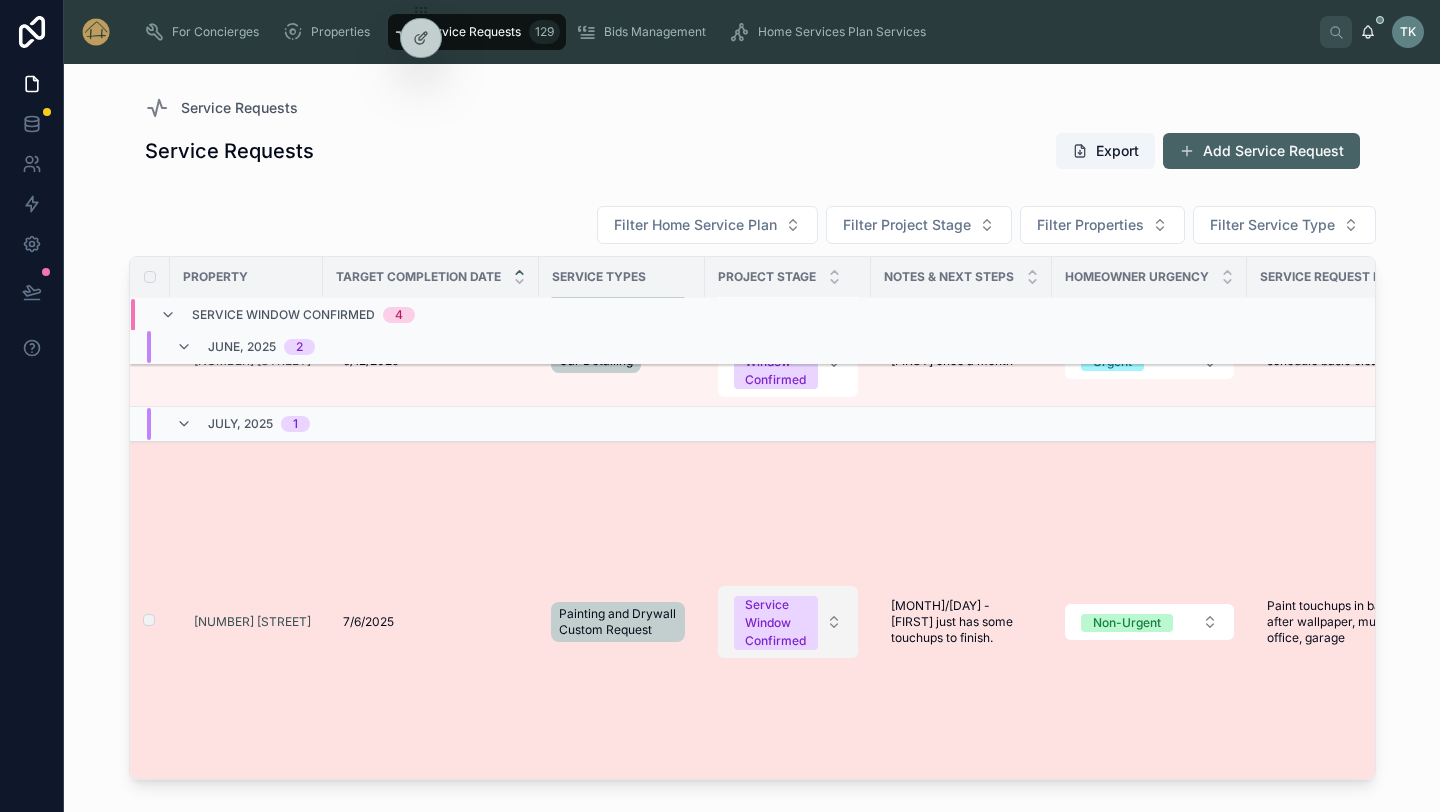 click on "Service Window Confirmed" at bounding box center (788, 622) 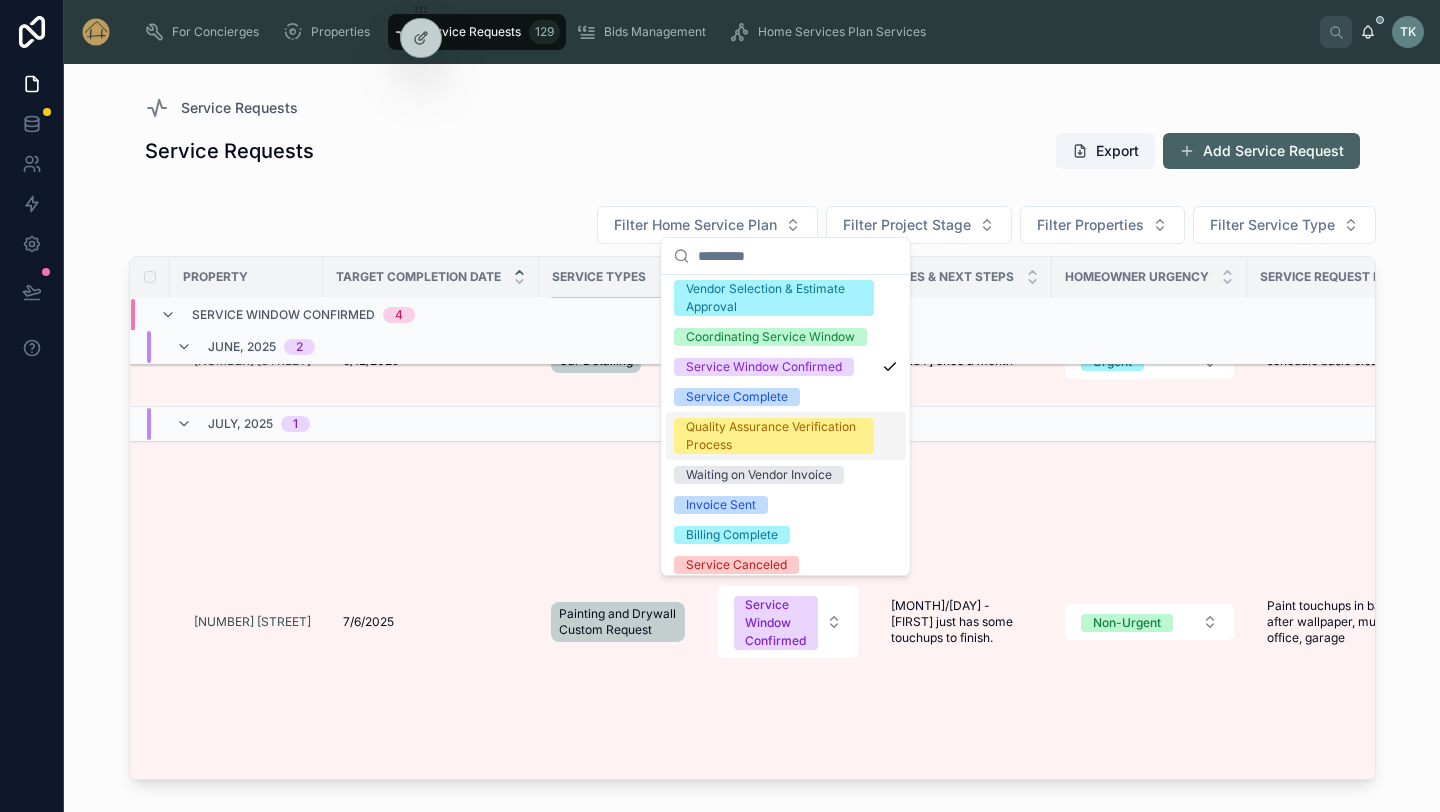 scroll, scrollTop: 104, scrollLeft: 0, axis: vertical 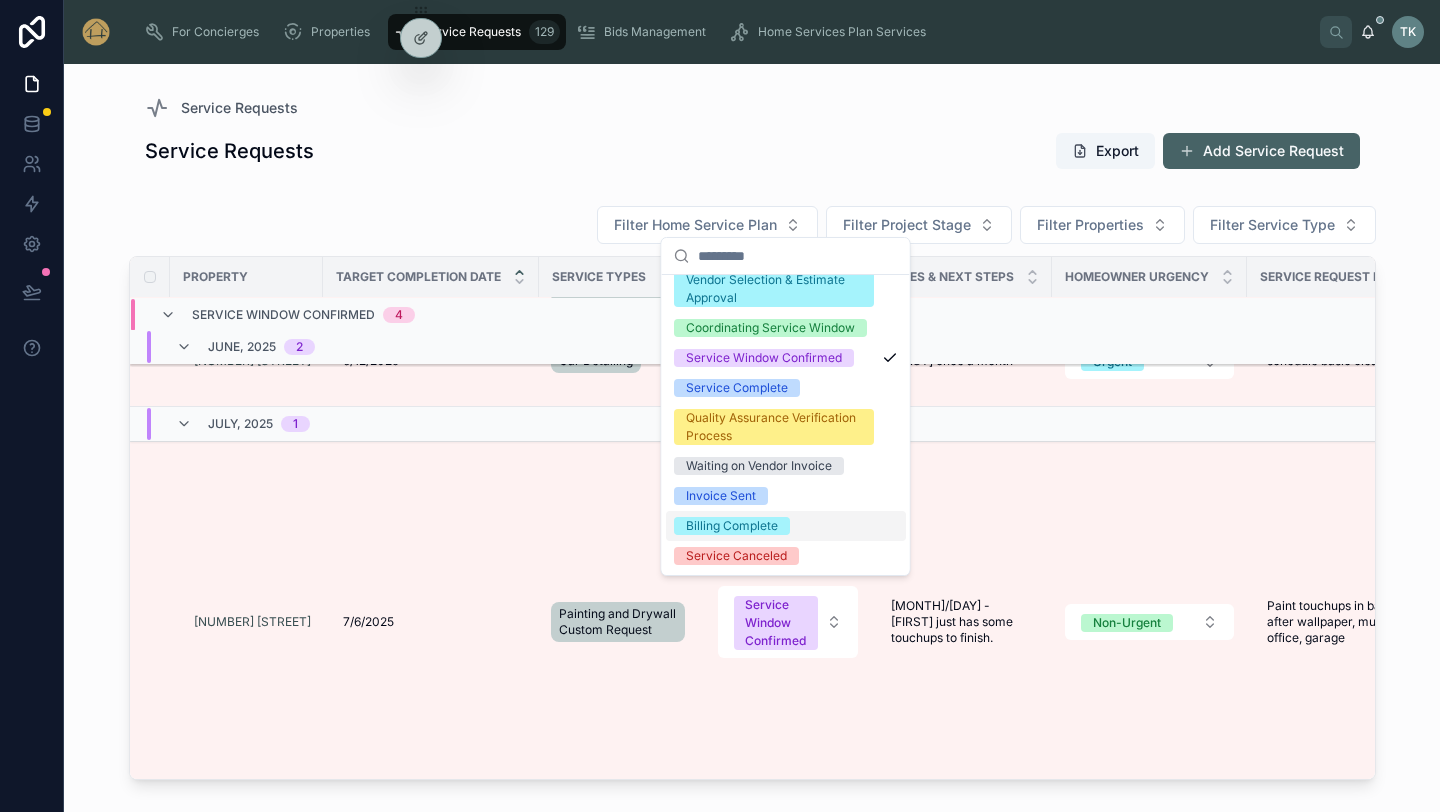 click on "Billing Complete" at bounding box center (732, 526) 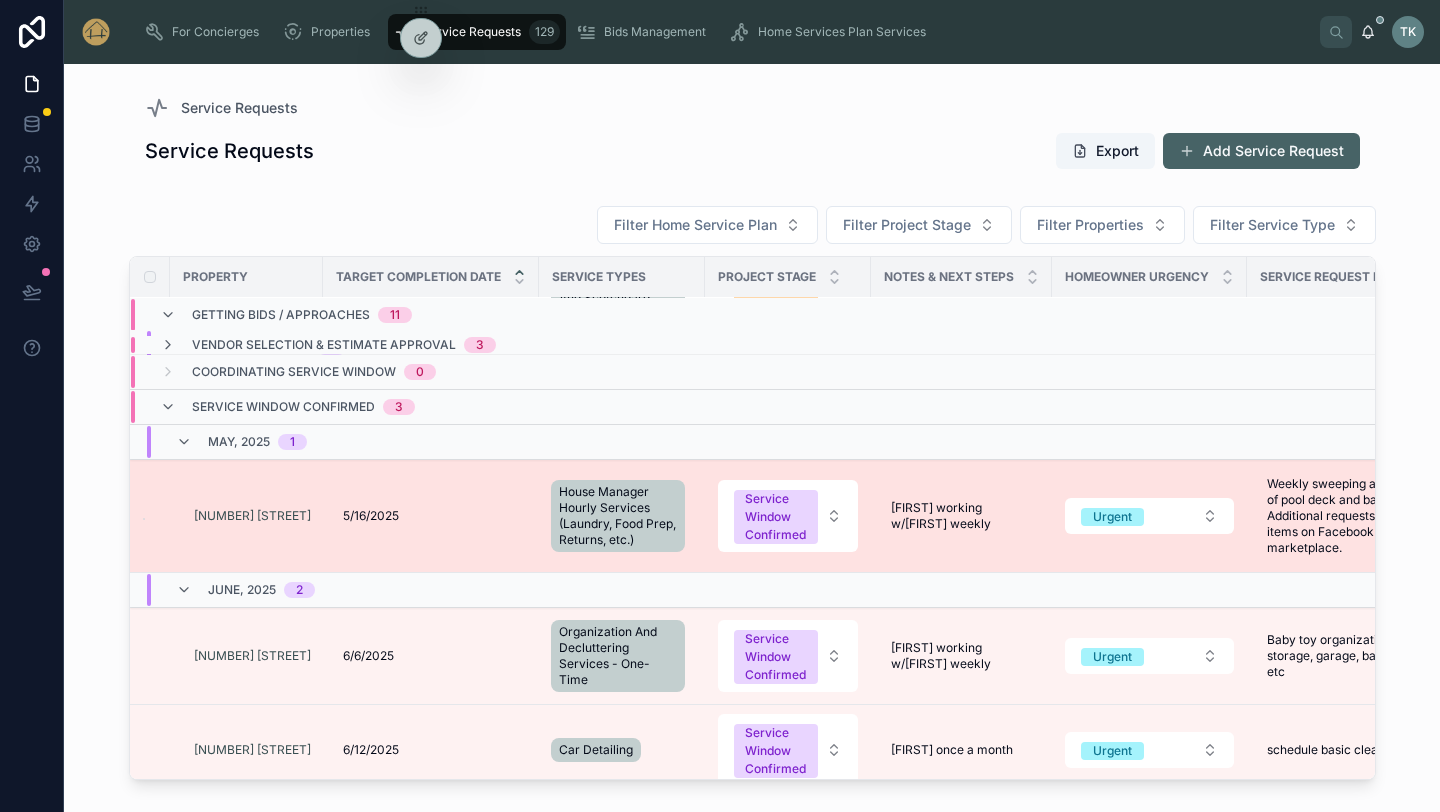 scroll, scrollTop: 310, scrollLeft: 0, axis: vertical 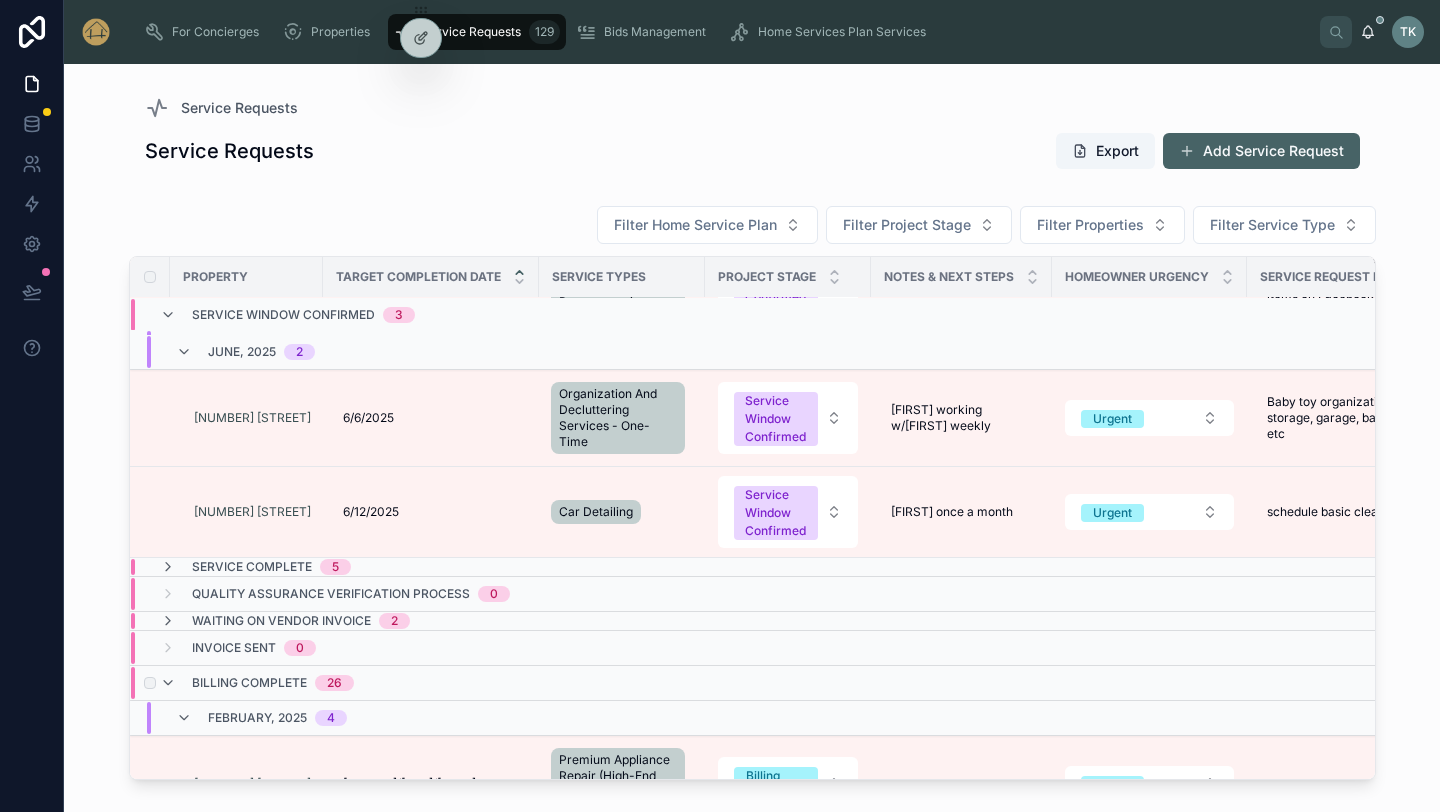 click on "Billing Complete 26" at bounding box center [417, 683] 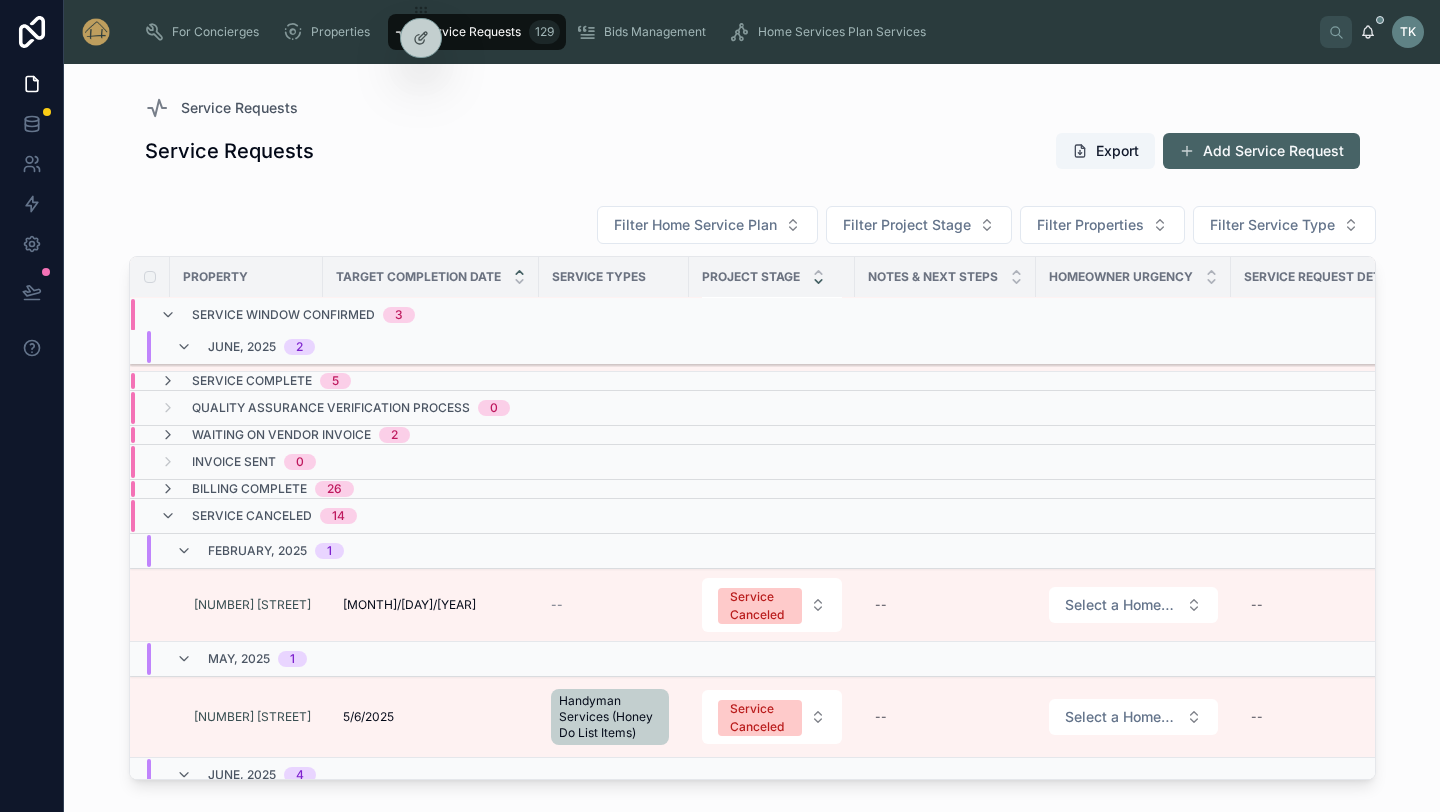 scroll, scrollTop: 795, scrollLeft: 0, axis: vertical 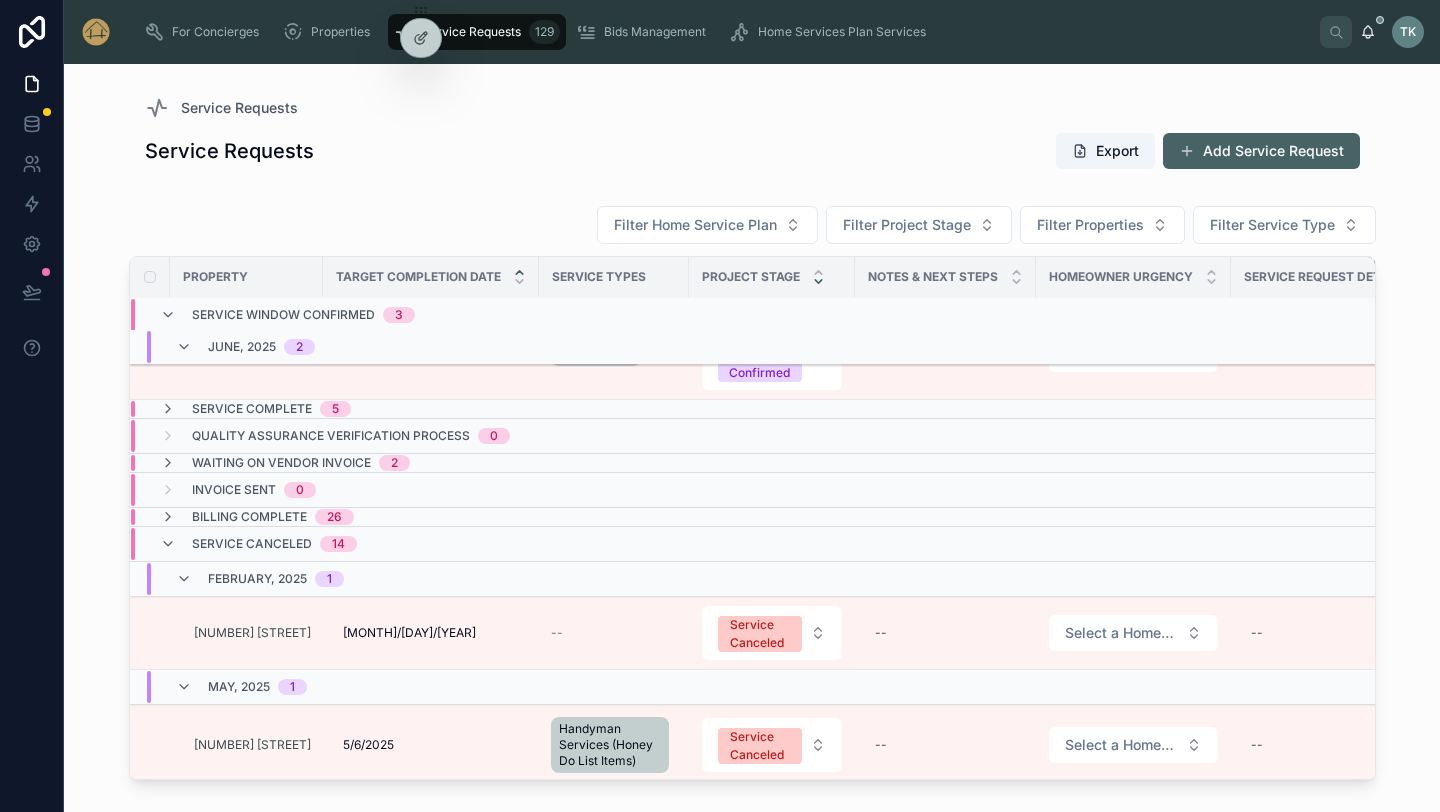 click 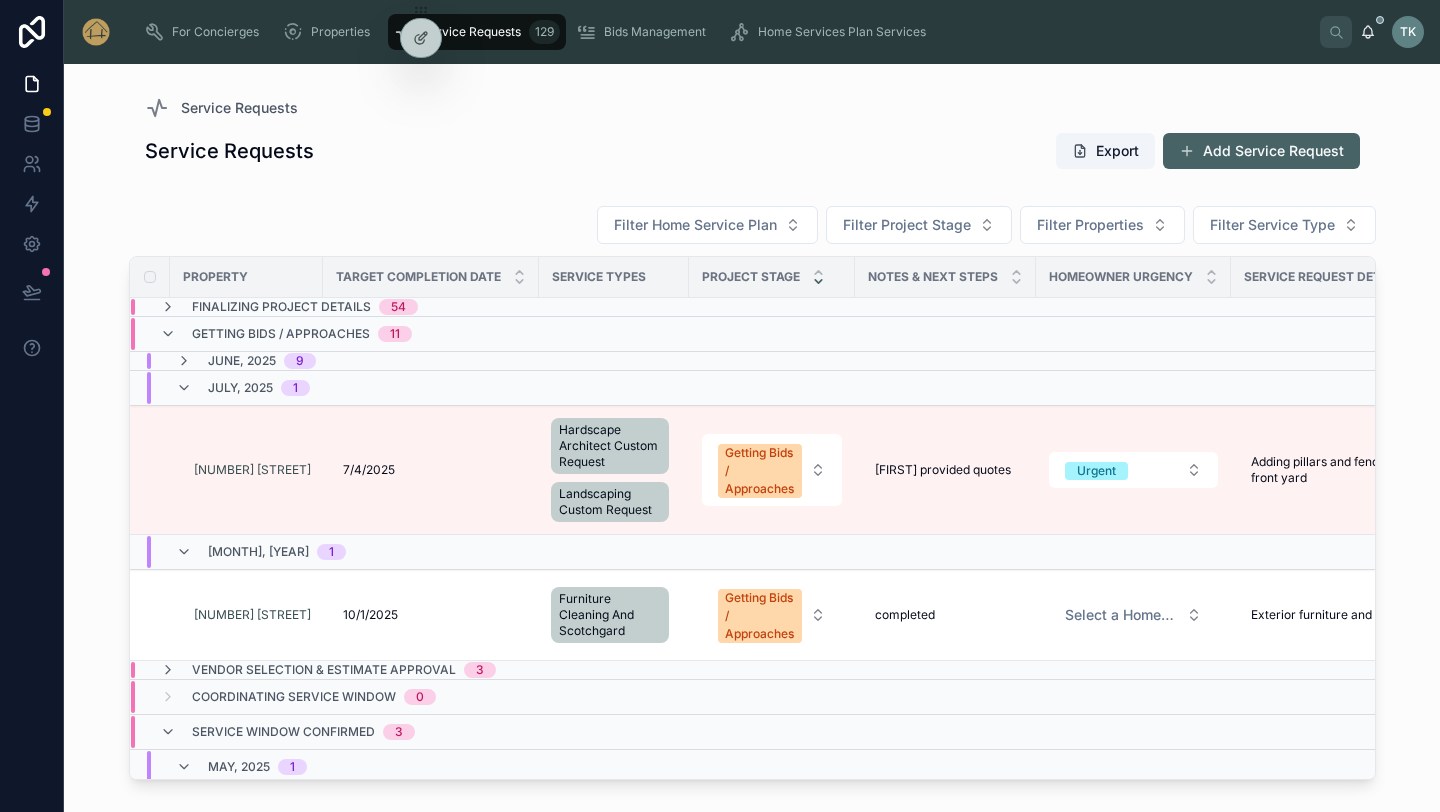 click 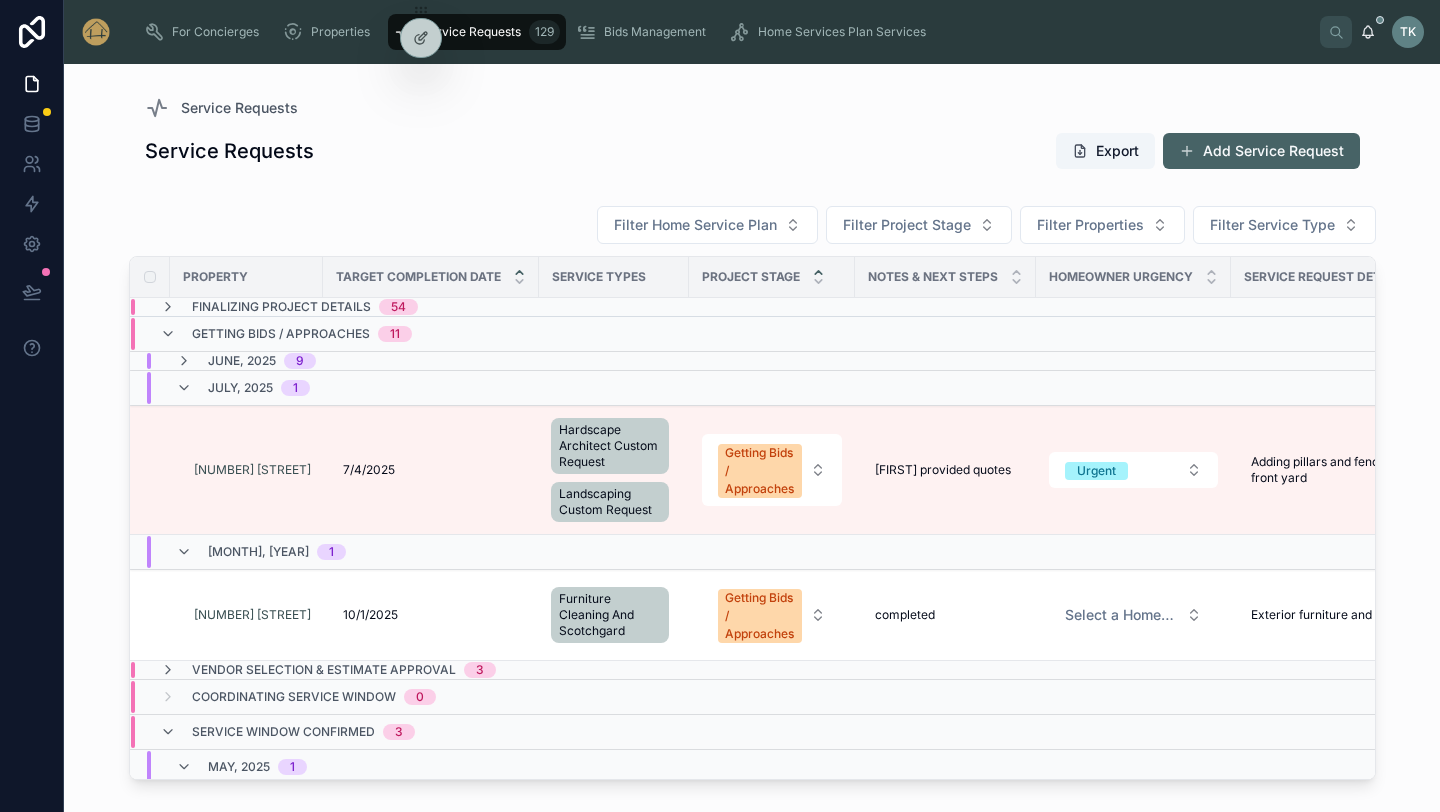 click 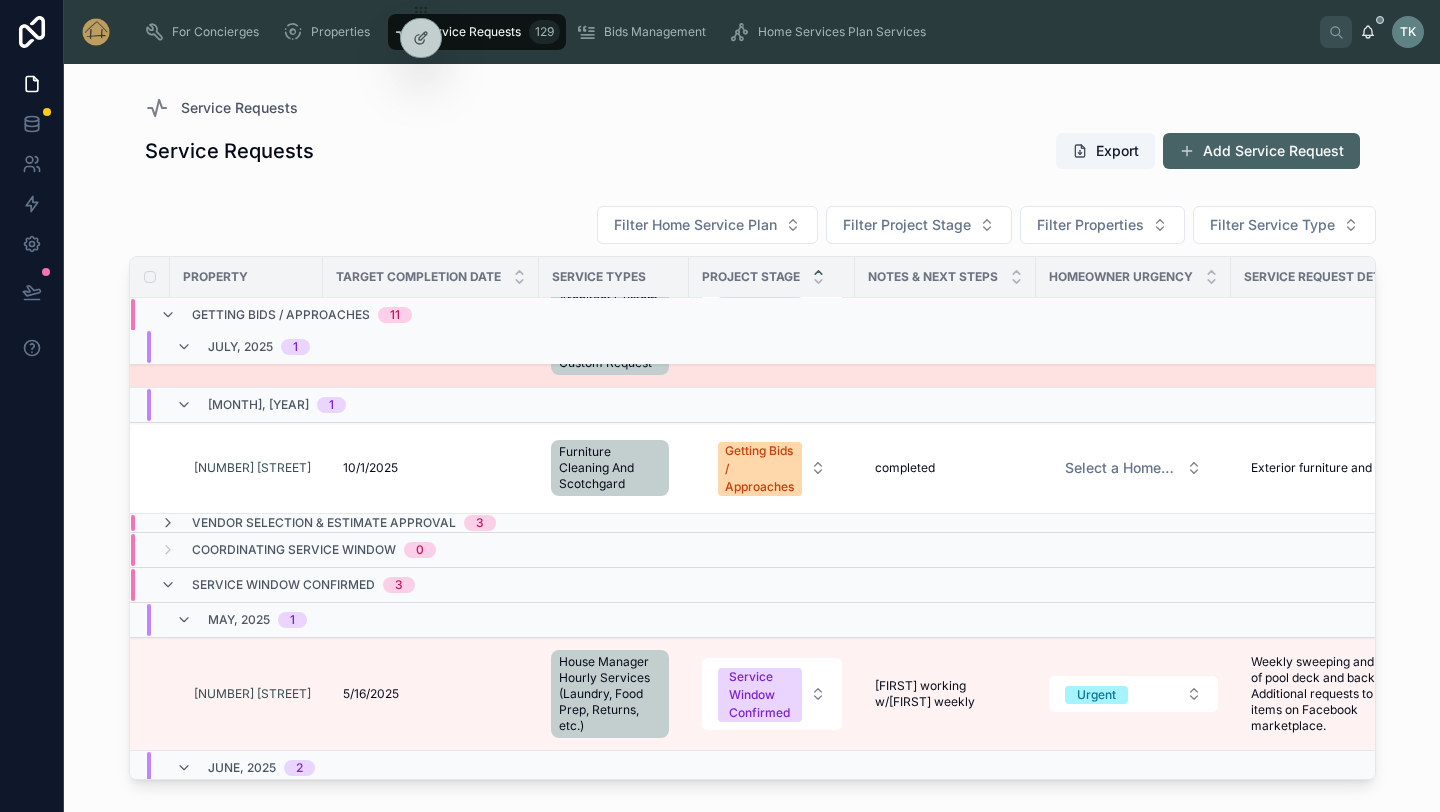 scroll, scrollTop: 0, scrollLeft: 0, axis: both 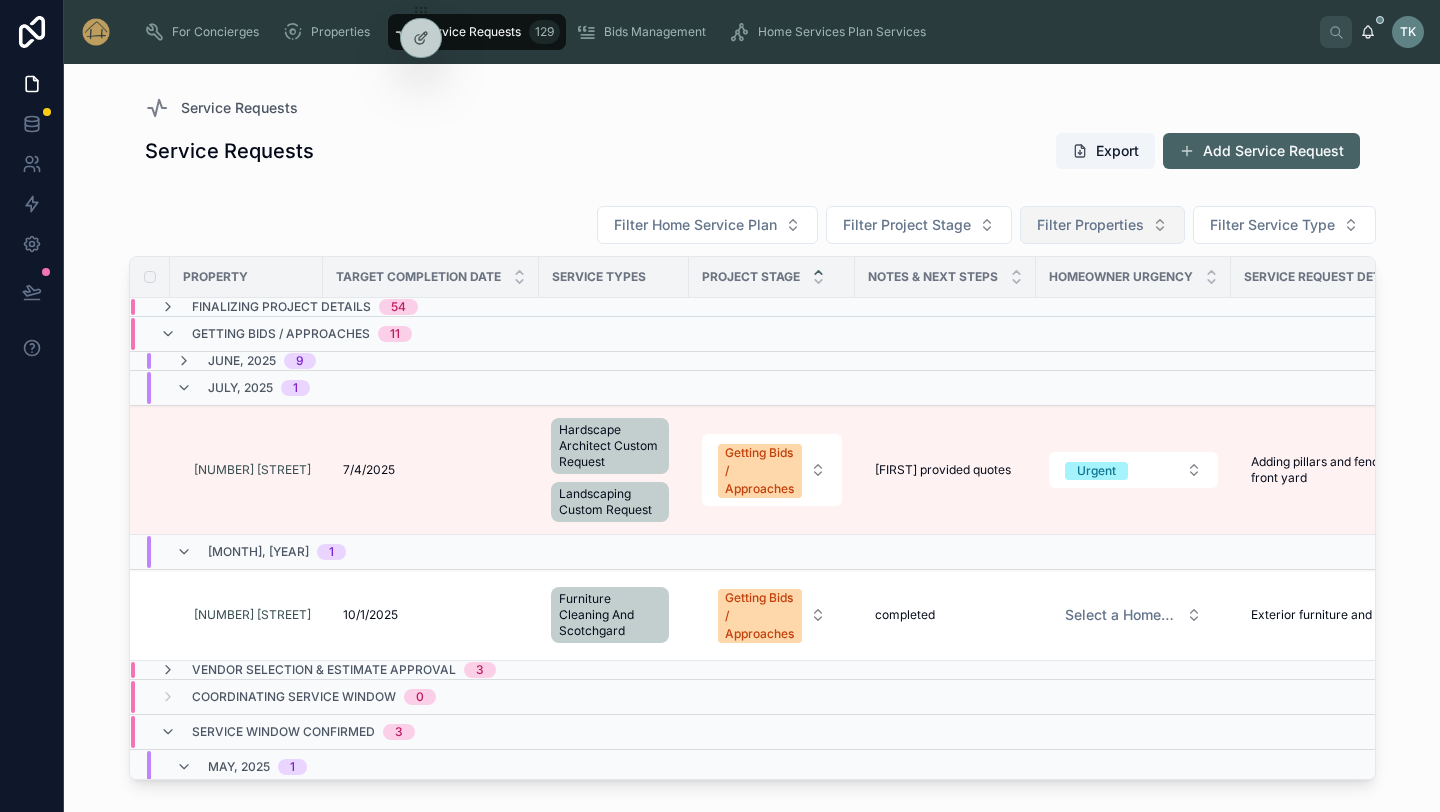 click on "Filter Properties" at bounding box center (1090, 225) 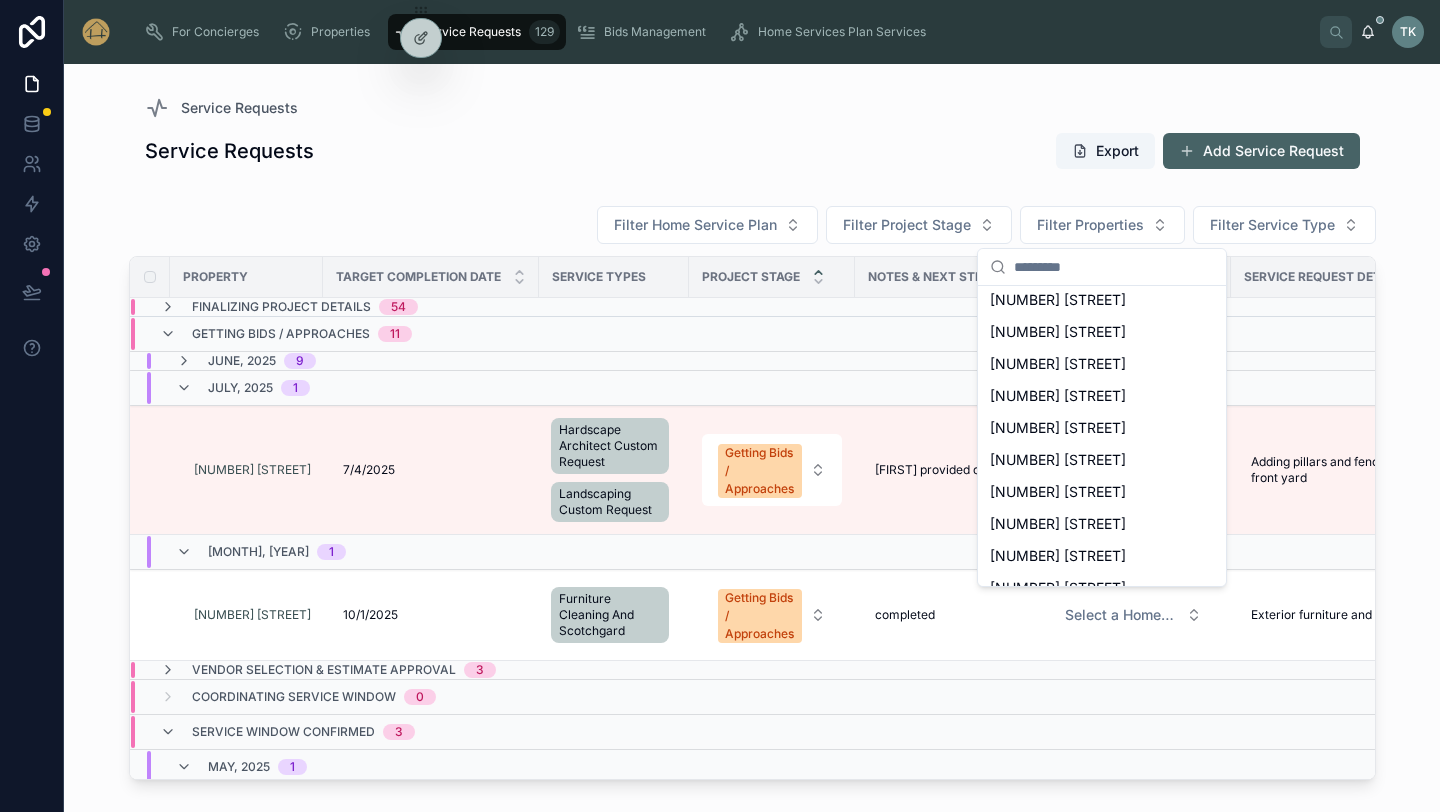 scroll, scrollTop: 872, scrollLeft: 0, axis: vertical 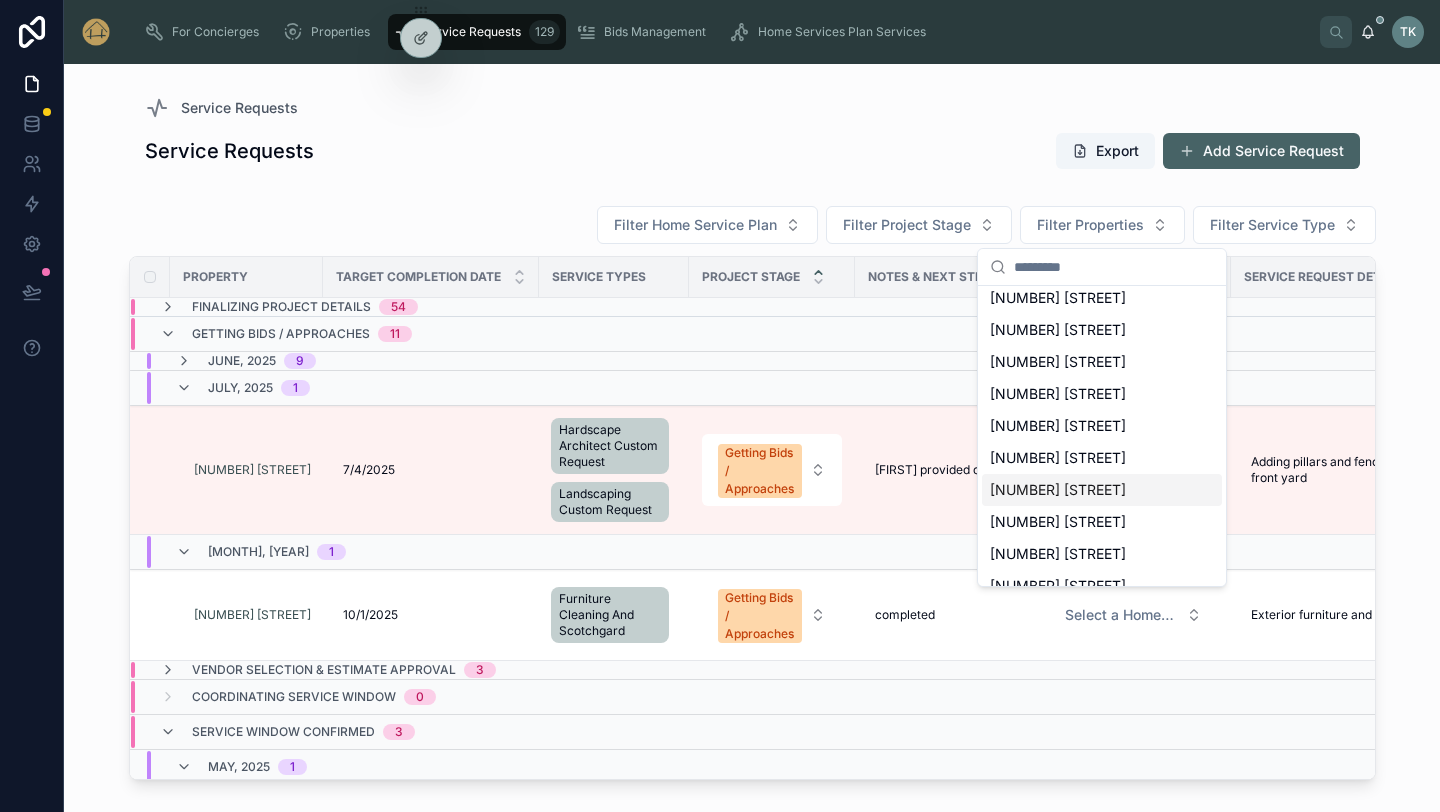 click on "[NUMBER] [STREET]" at bounding box center [1058, 490] 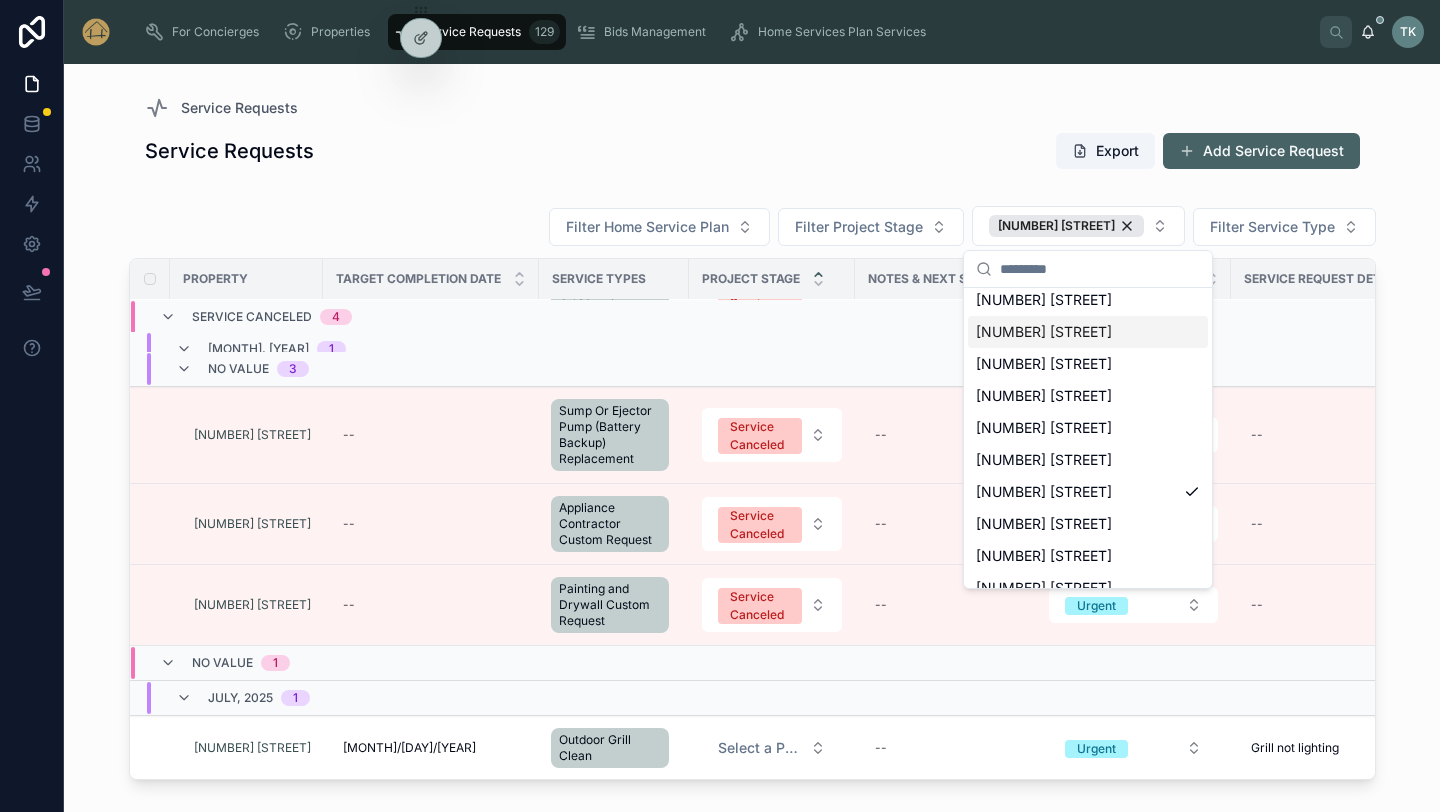 scroll, scrollTop: 400, scrollLeft: 0, axis: vertical 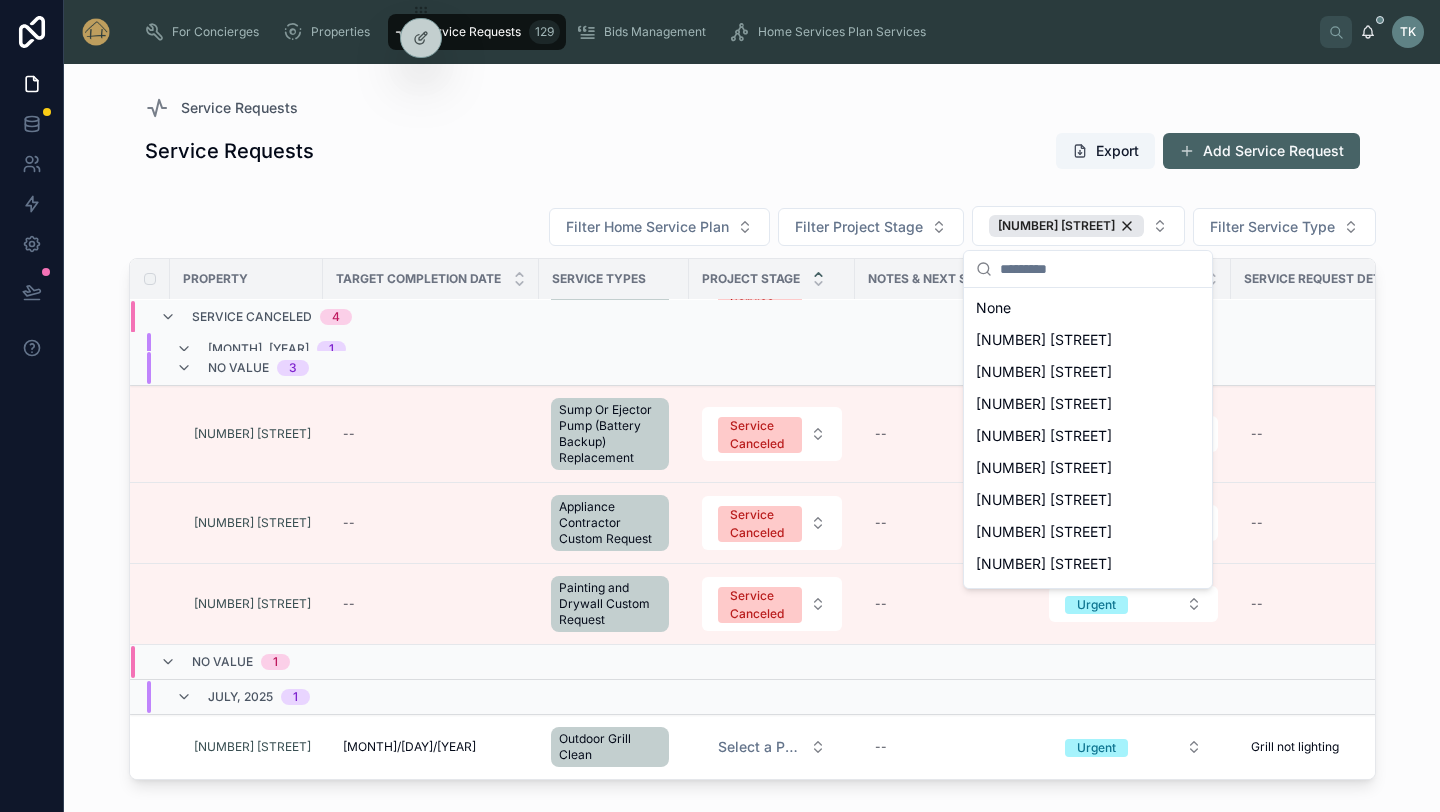 click on "Service Requests Export Add Service Request" at bounding box center [752, 151] 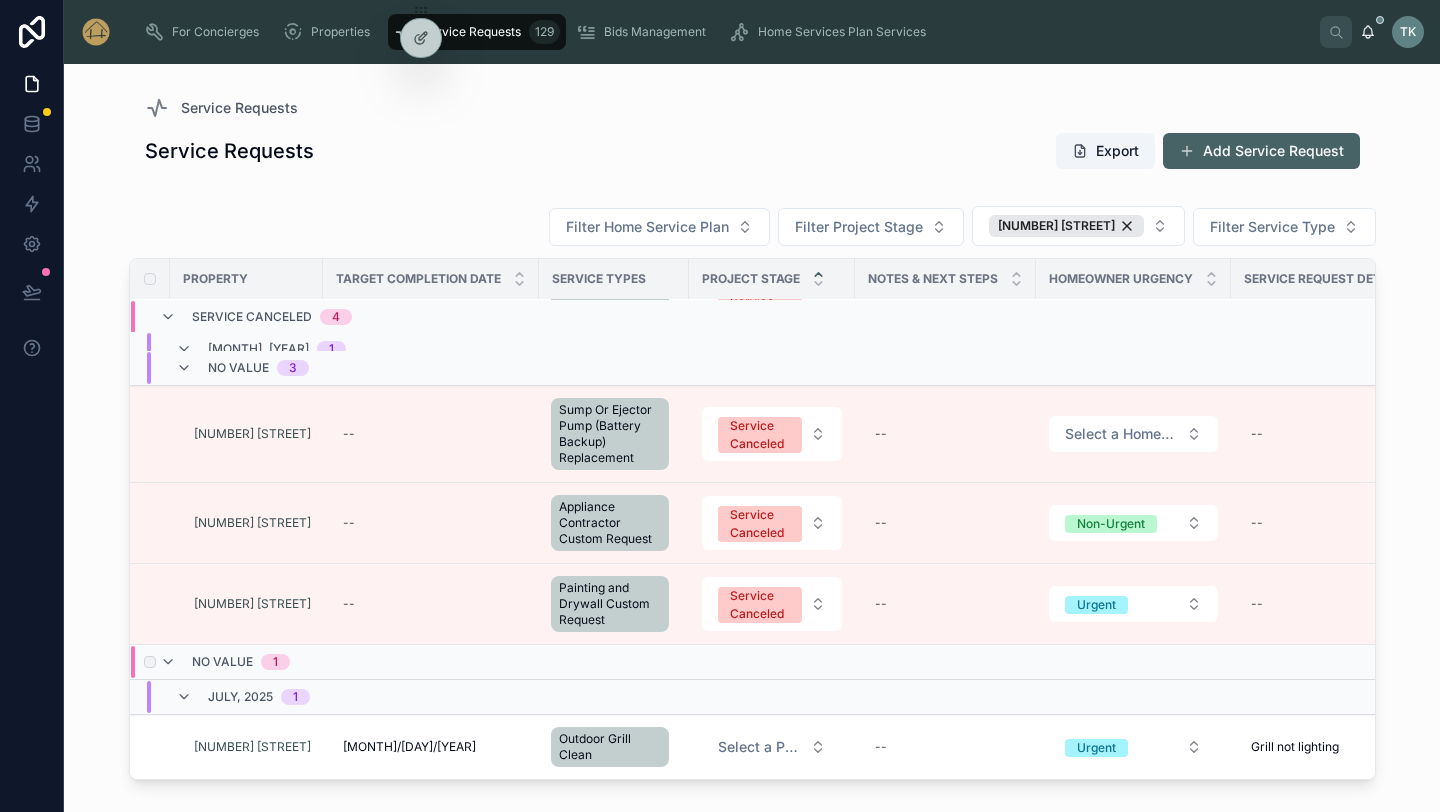 scroll, scrollTop: 0, scrollLeft: 0, axis: both 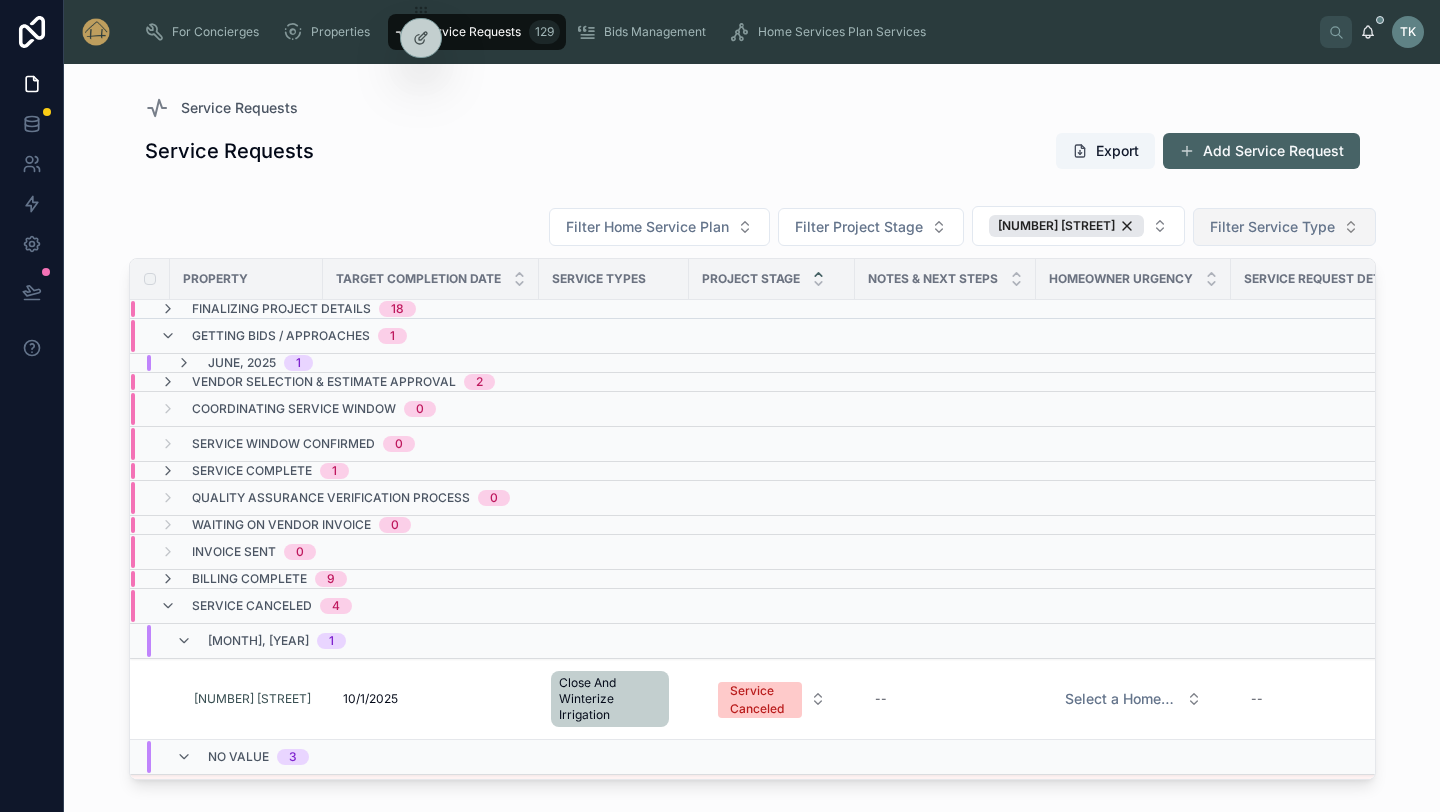 click on "Filter Service Type" at bounding box center (1272, 227) 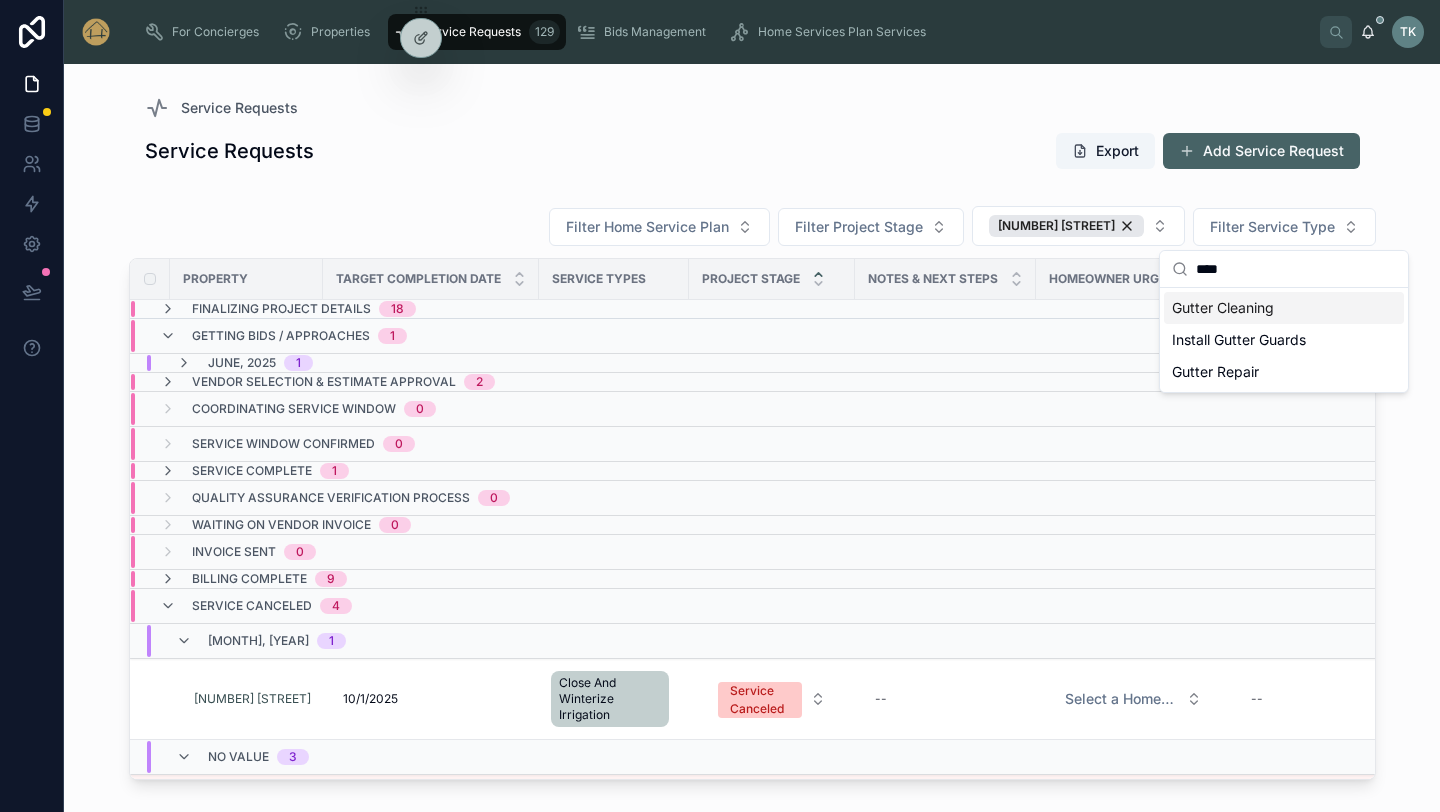 type on "****" 